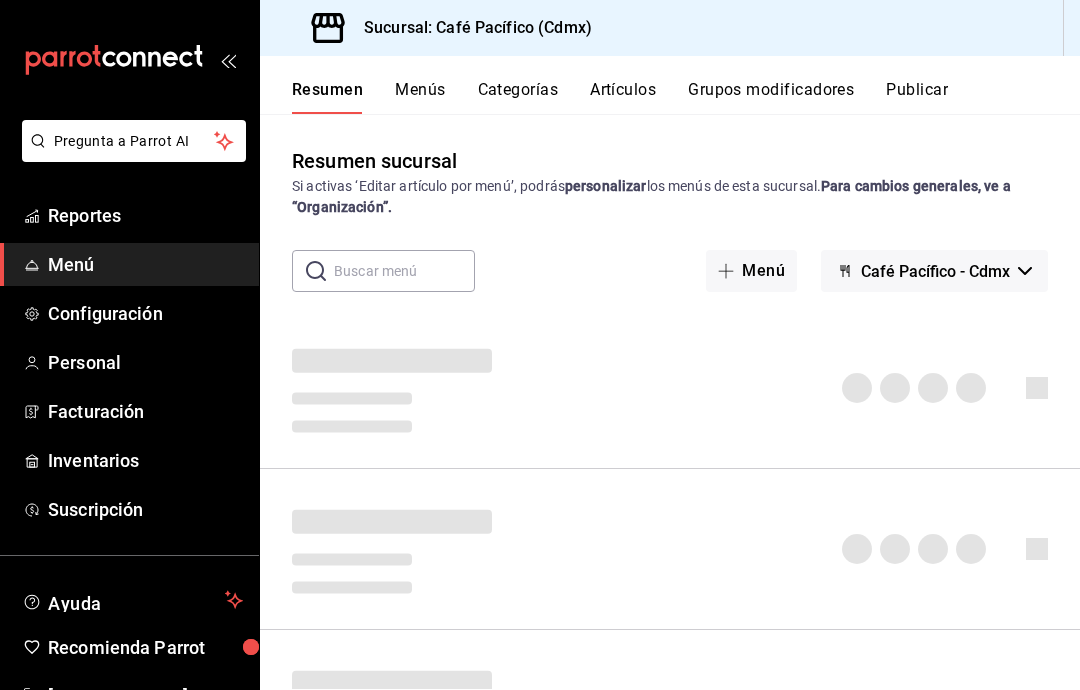 scroll, scrollTop: 0, scrollLeft: 0, axis: both 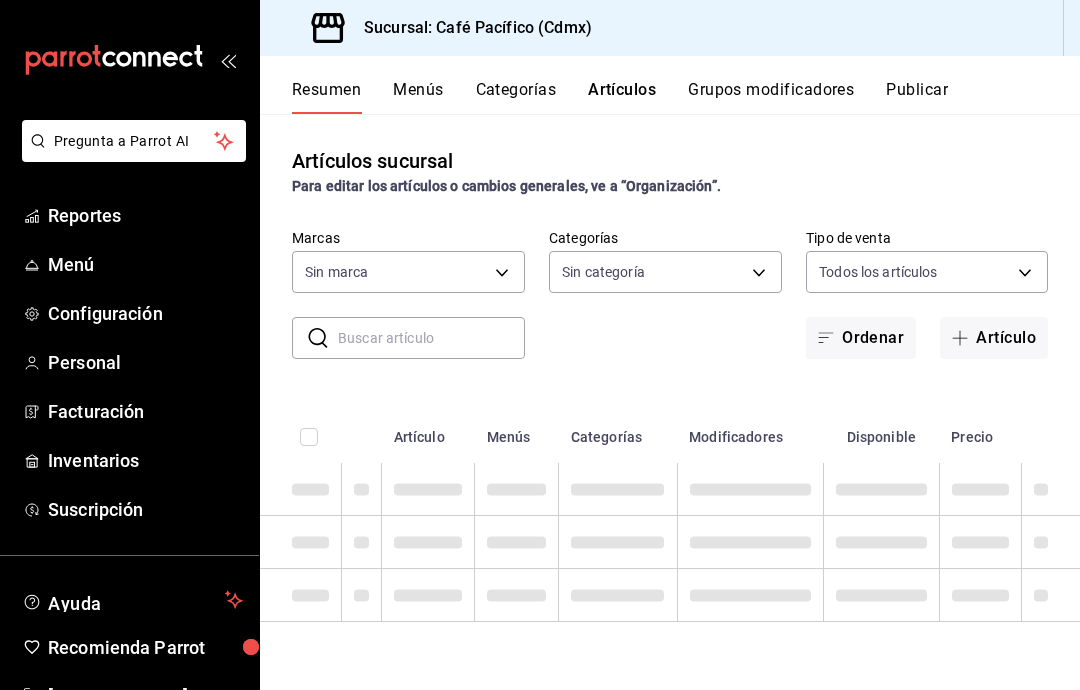 click at bounding box center (431, 338) 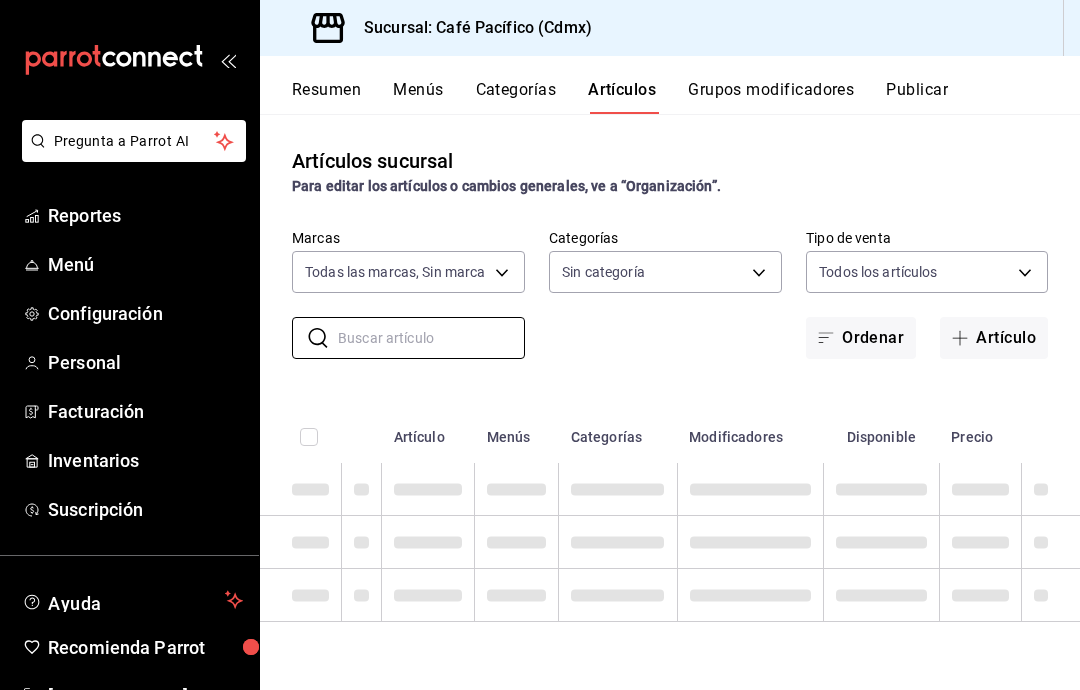 type on "2de98889-d07c-4a90-90dc-7b911a7d41c5" 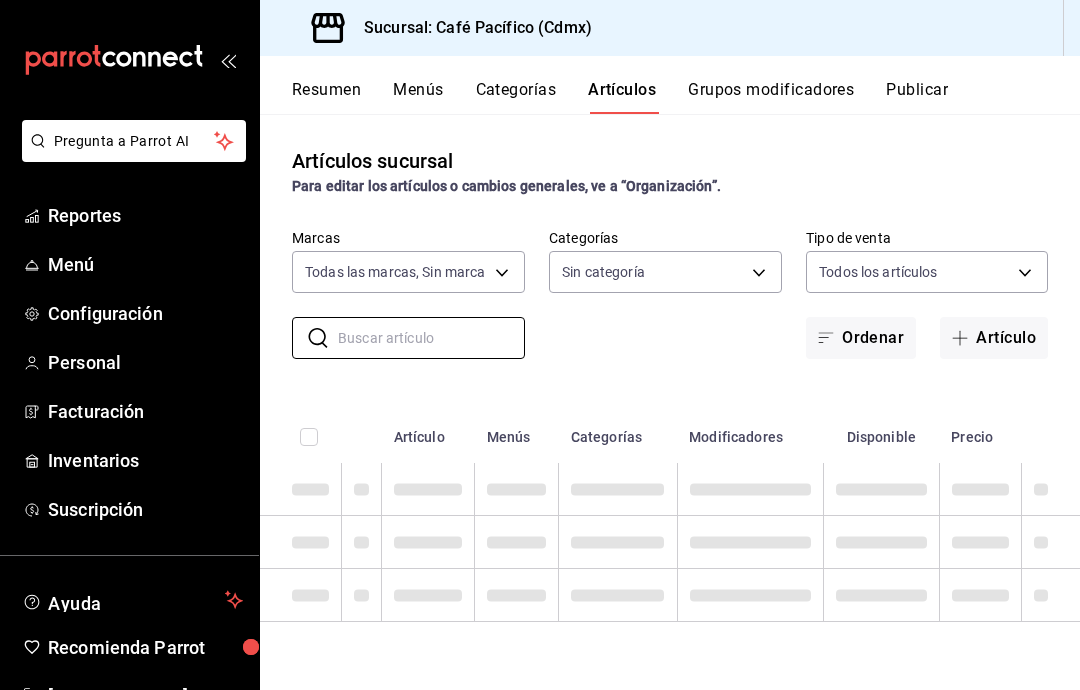 type on "39fc94e0-48be-4f7a-b4f6-0ce303a22cb4,0b59dae4-8c6f-45dd-8133-05a0cc33205b,e06847eb-c447-4c92-88f6-ea405efe2688,608dbfee-f064-496a-94c2-29d4503a0b74,71f9b27b-78c8-44fd-a4c7-95ea6e22f4af,97013c65-47e2-491a-b45f-598a5241a95b,8c1772f7-5578-471d-9bfd-bed6e1702b04,8a1ae067-0f6f-4bc5-a9cf-7e121618b6ca,5a40c92f-c9f3-44df-a9d7-f0f0f1011a1f,ead257b1-462f-4f03-bd09-4d9ba1e3c749,c4260324-4ed4-4dd2-bb9e-1cca7aa2ce8b,729310f6-77f0-4a7b-b675-b98c0dfc156b" 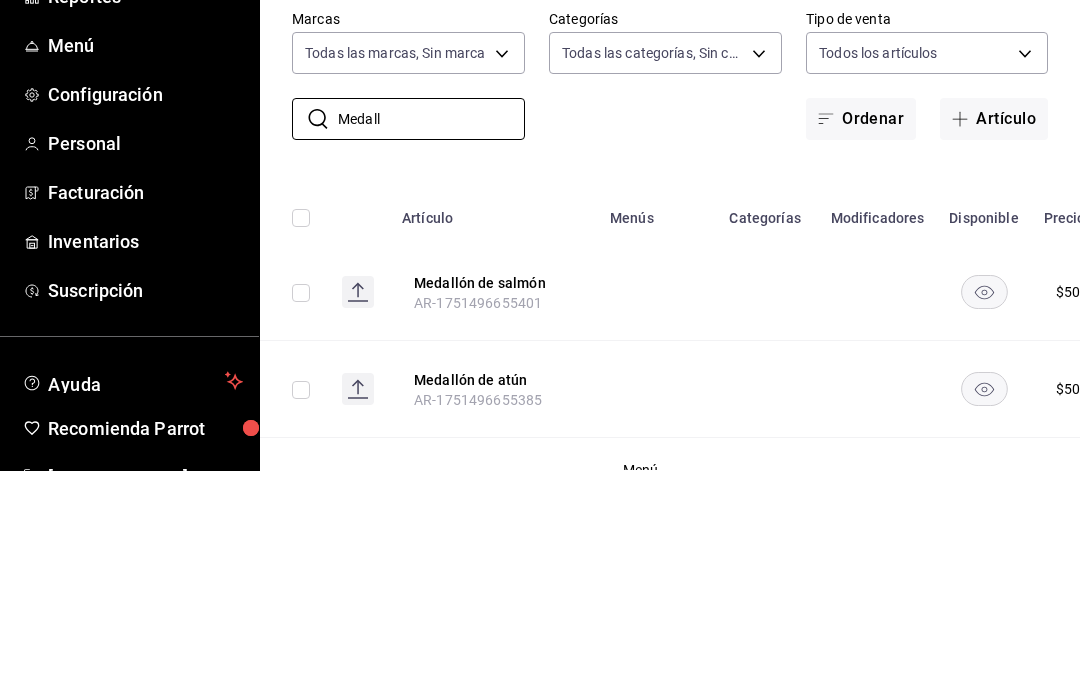 scroll, scrollTop: 80, scrollLeft: 0, axis: vertical 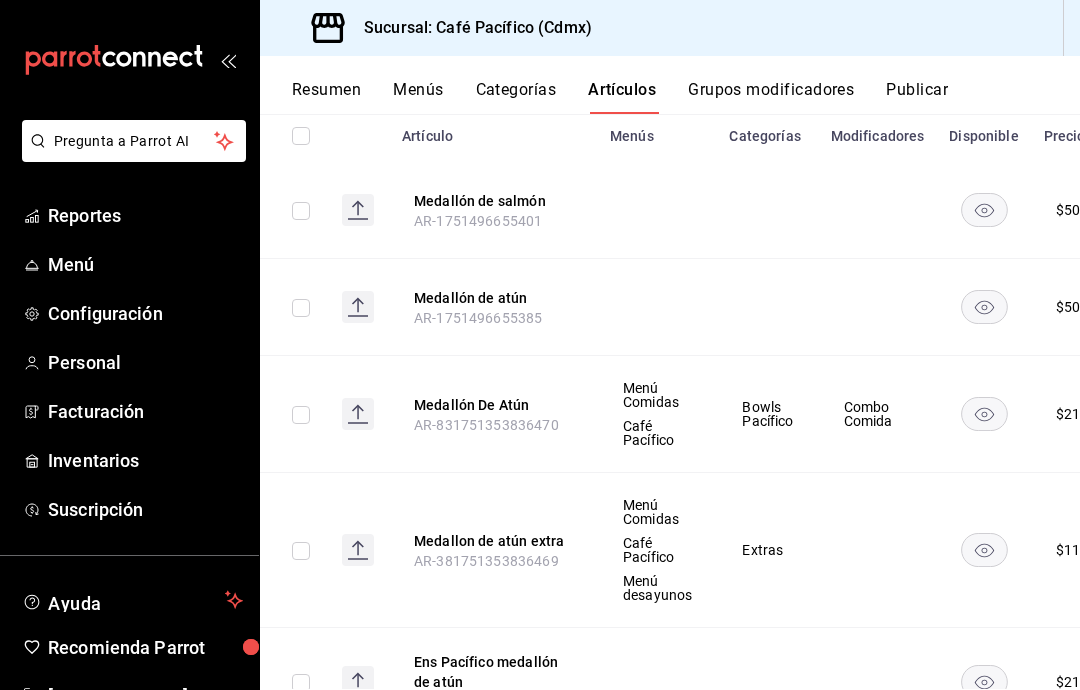 type on "Medall" 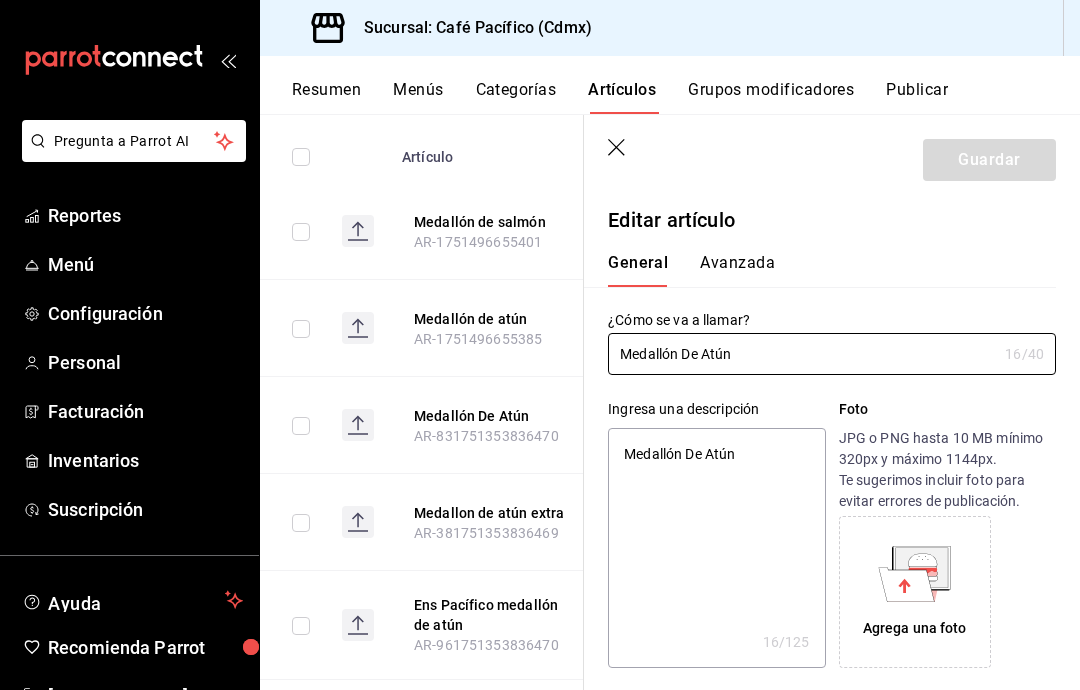 click on "Medallón De Atún" at bounding box center [802, 354] 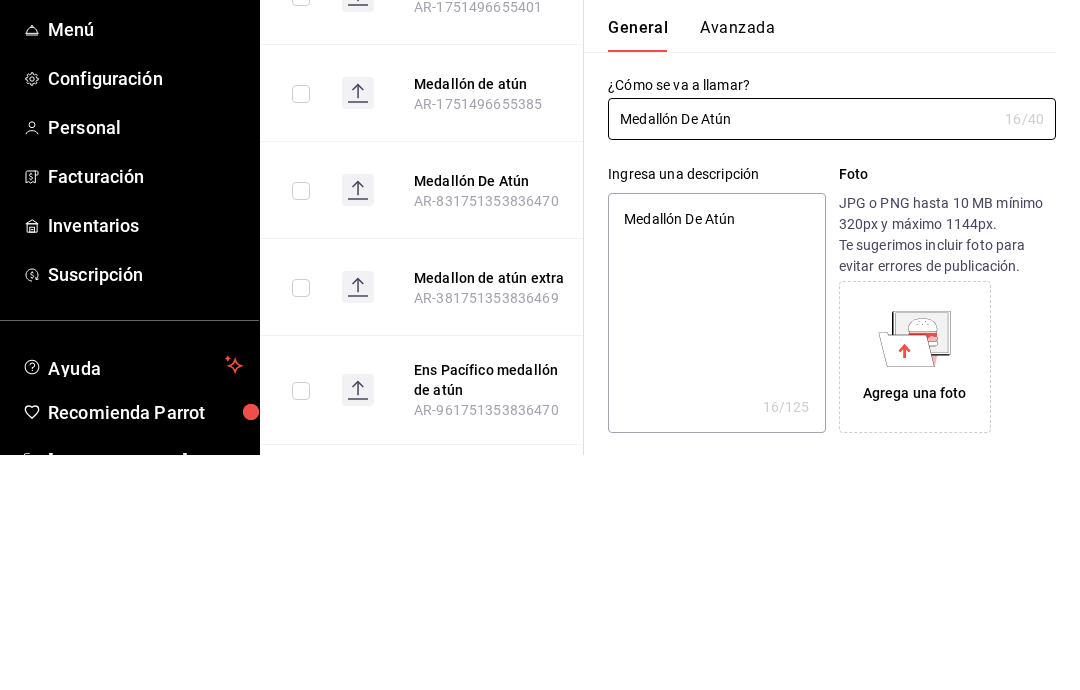 type on "BMedallón De Atún" 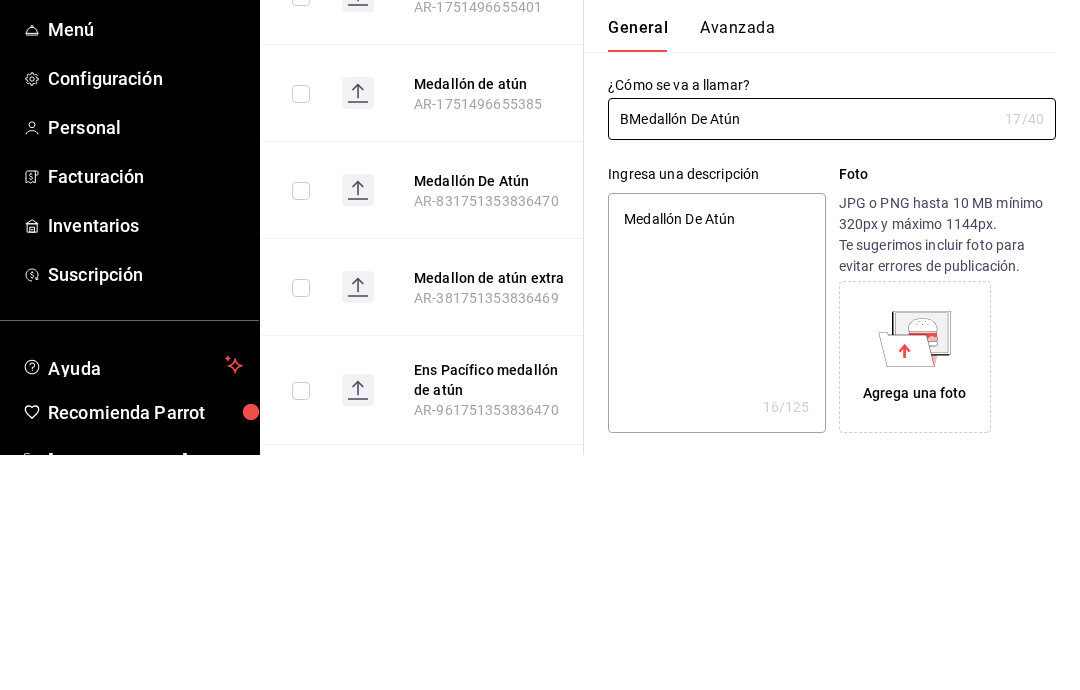 type on "x" 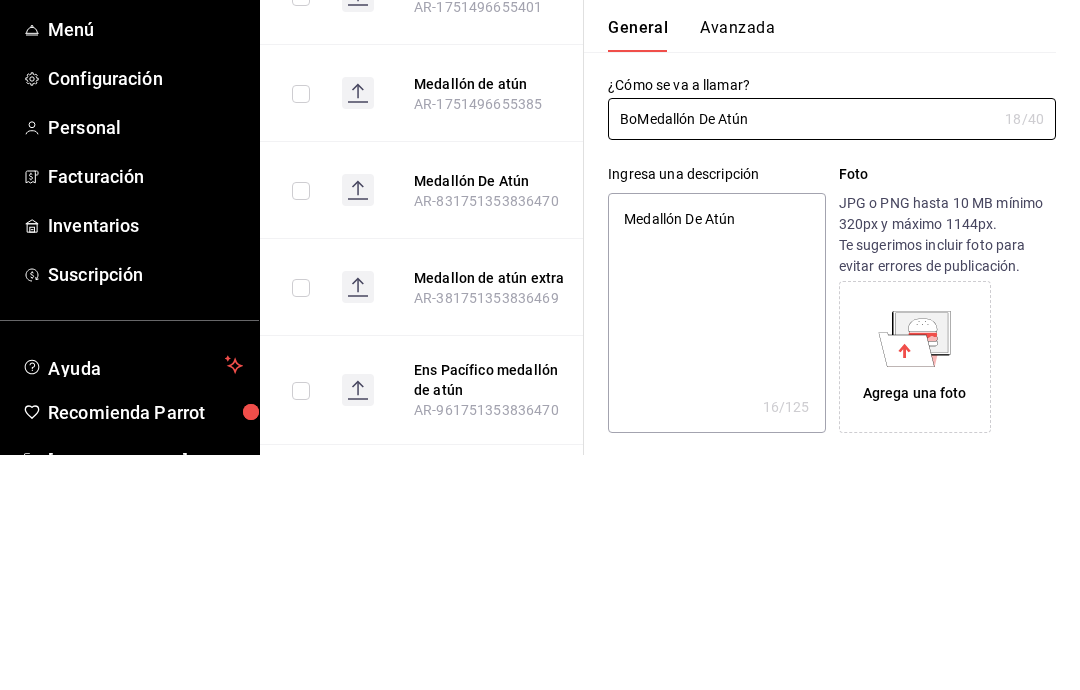 type on "BowMedallón De Atún" 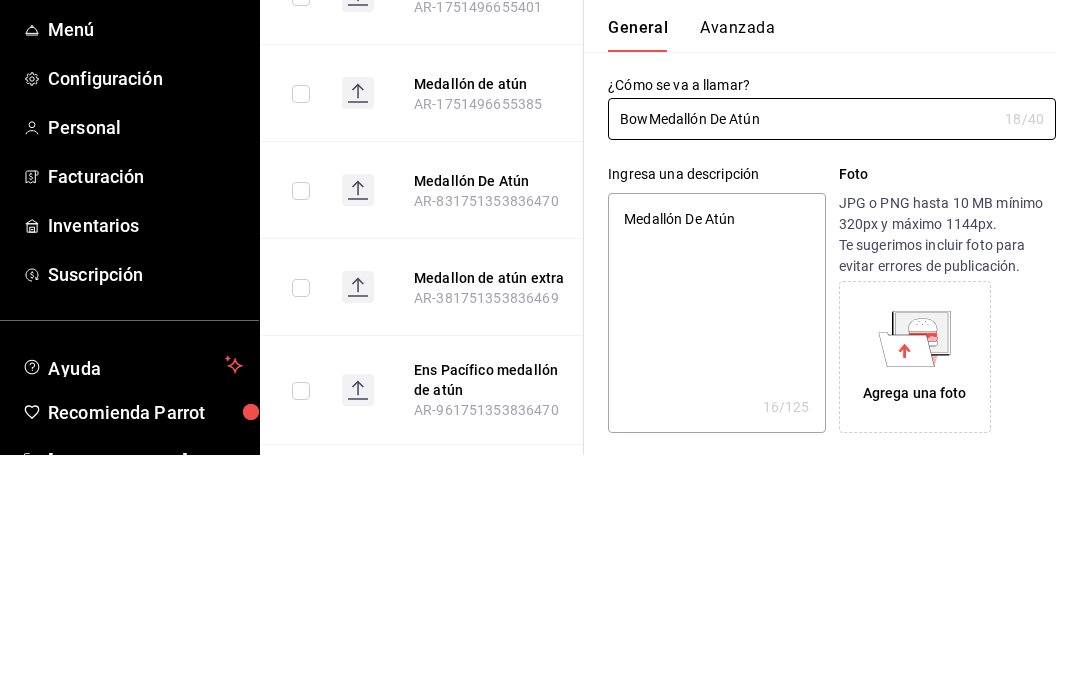type on "x" 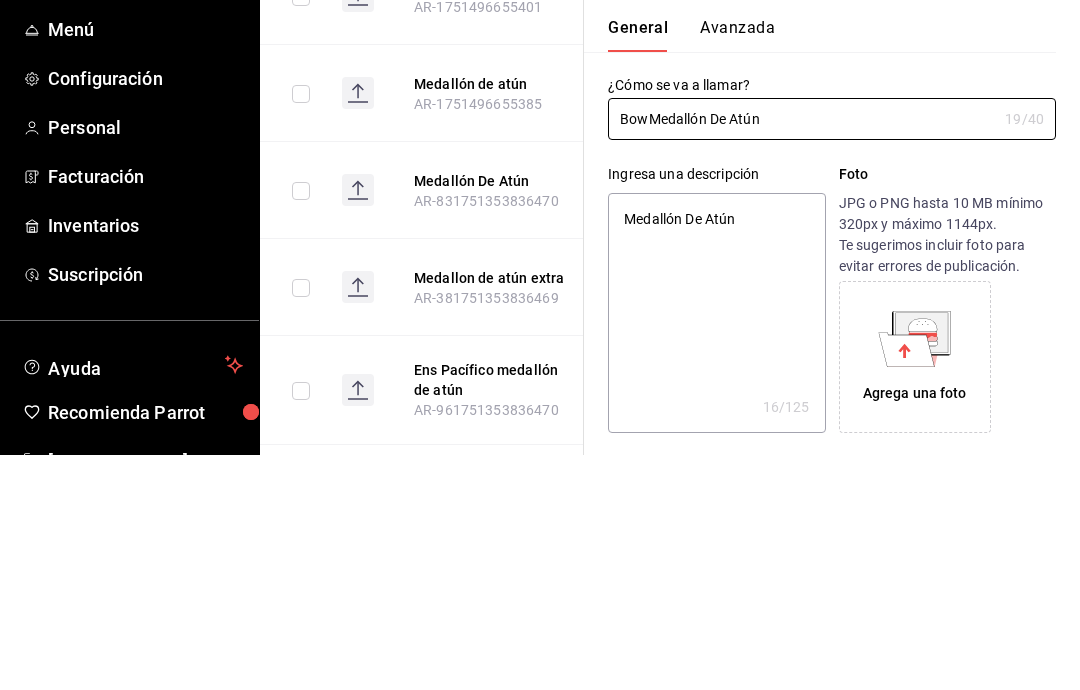 type on "BowlMedallón De Atún" 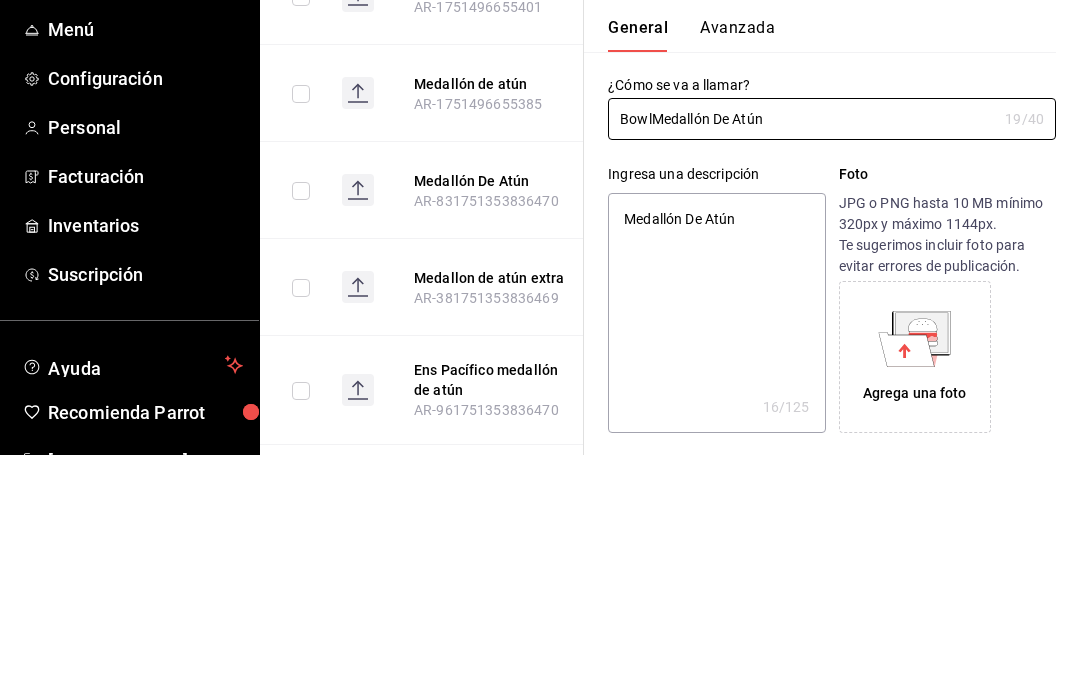 type on "x" 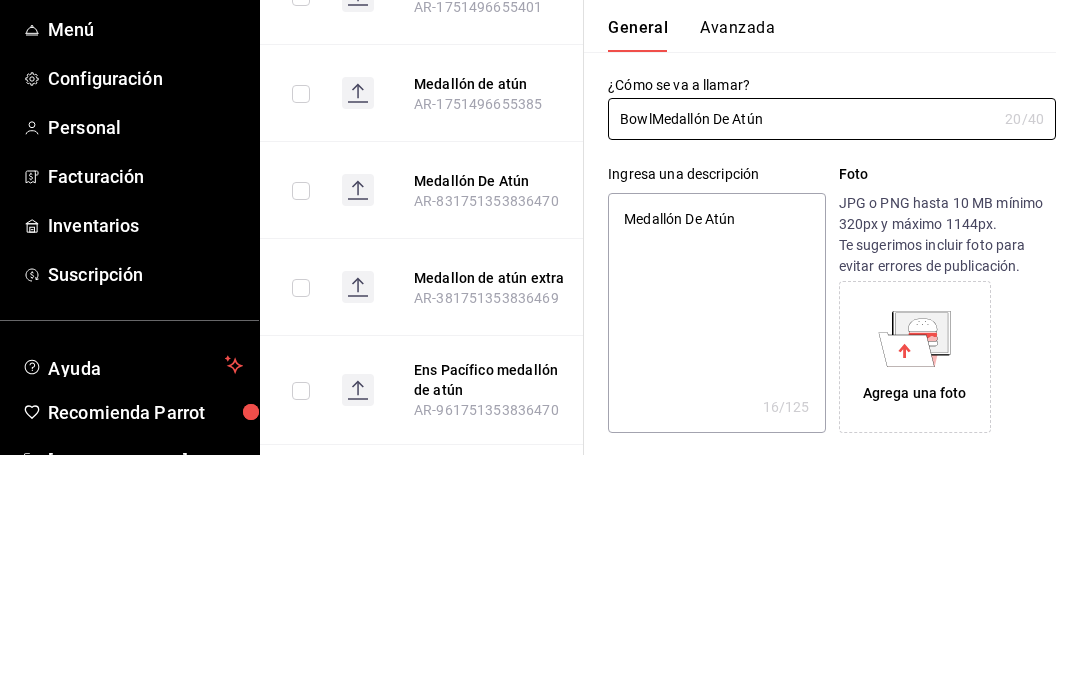type on "Bowl Medallón De Atún" 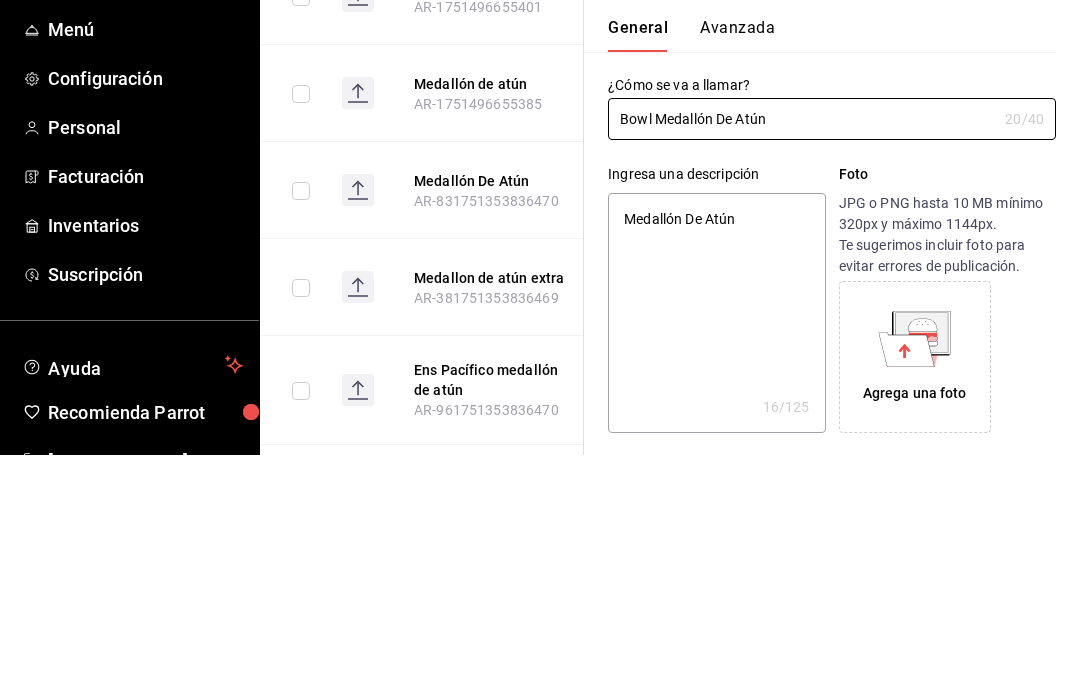 type on "x" 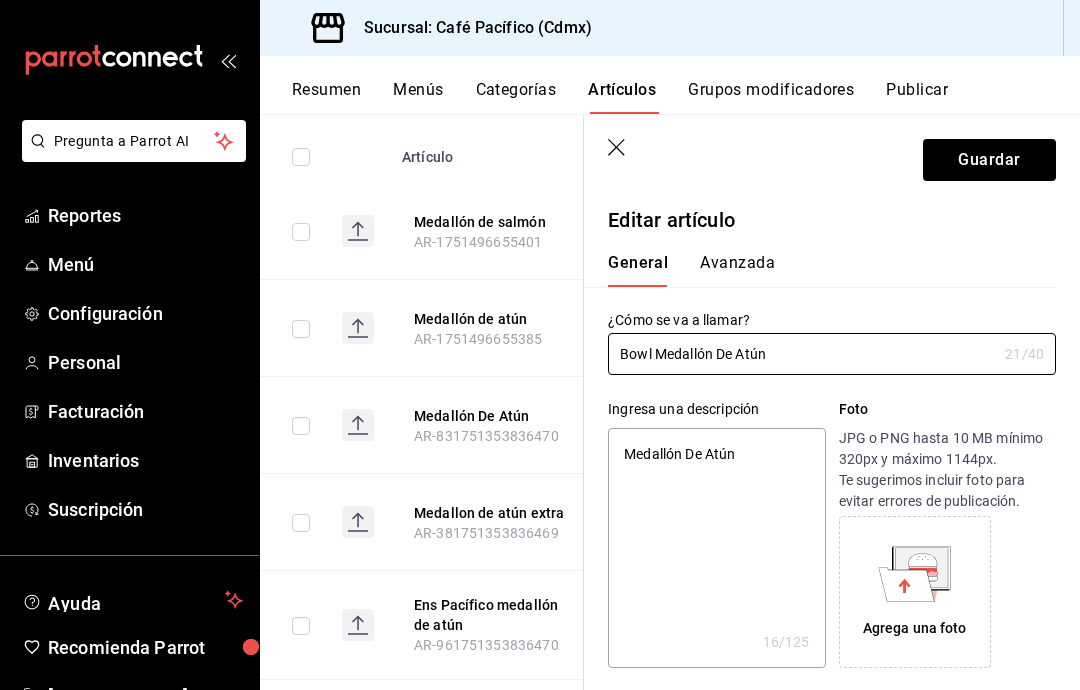type on "Bowl Medallón De Atún" 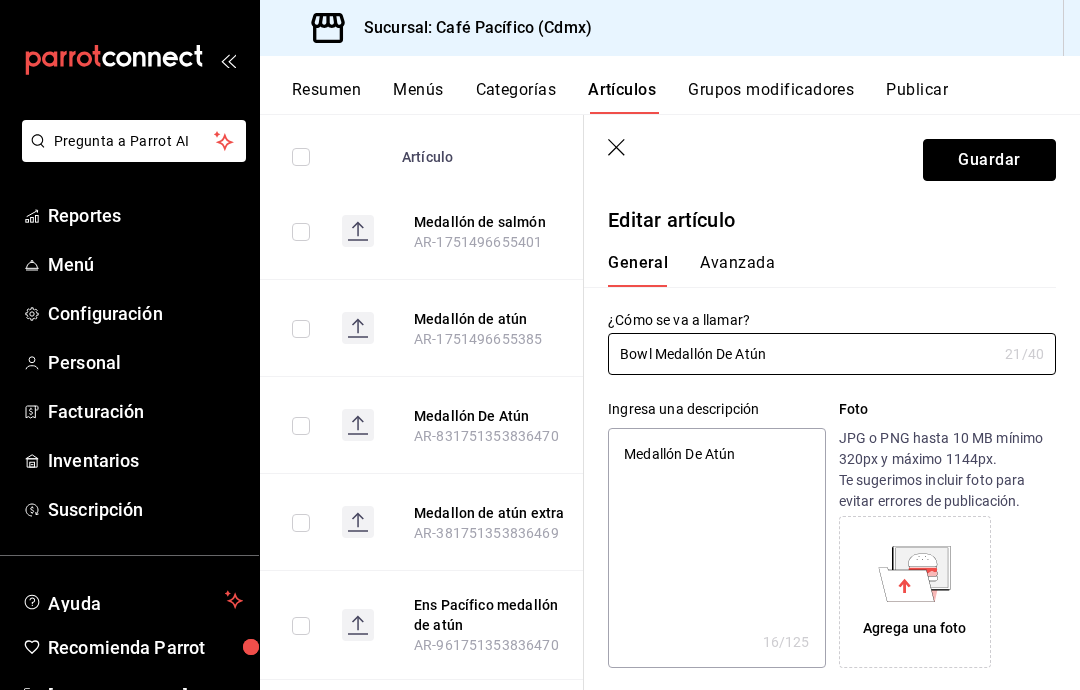 click on "Guardar" at bounding box center (989, 160) 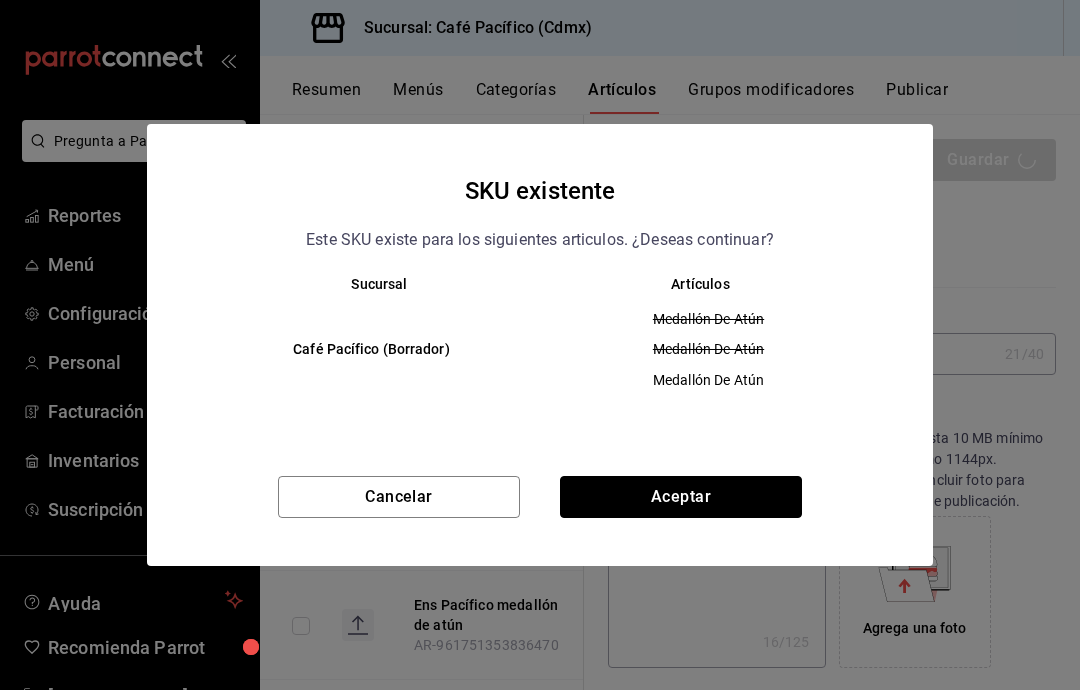click on "Aceptar" at bounding box center (681, 497) 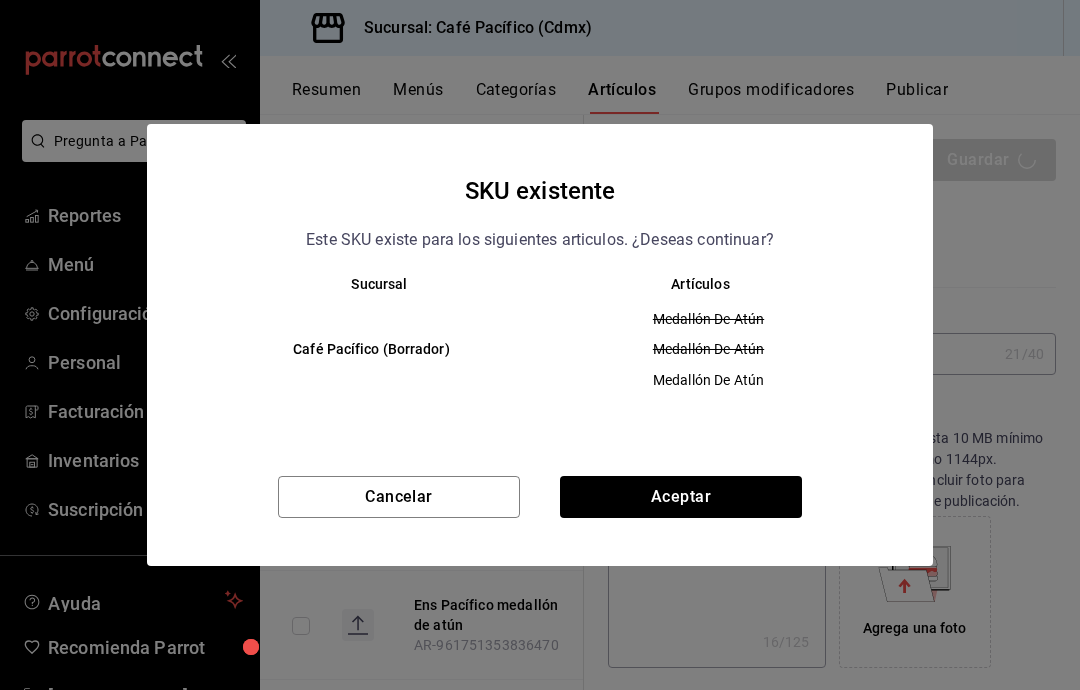type on "x" 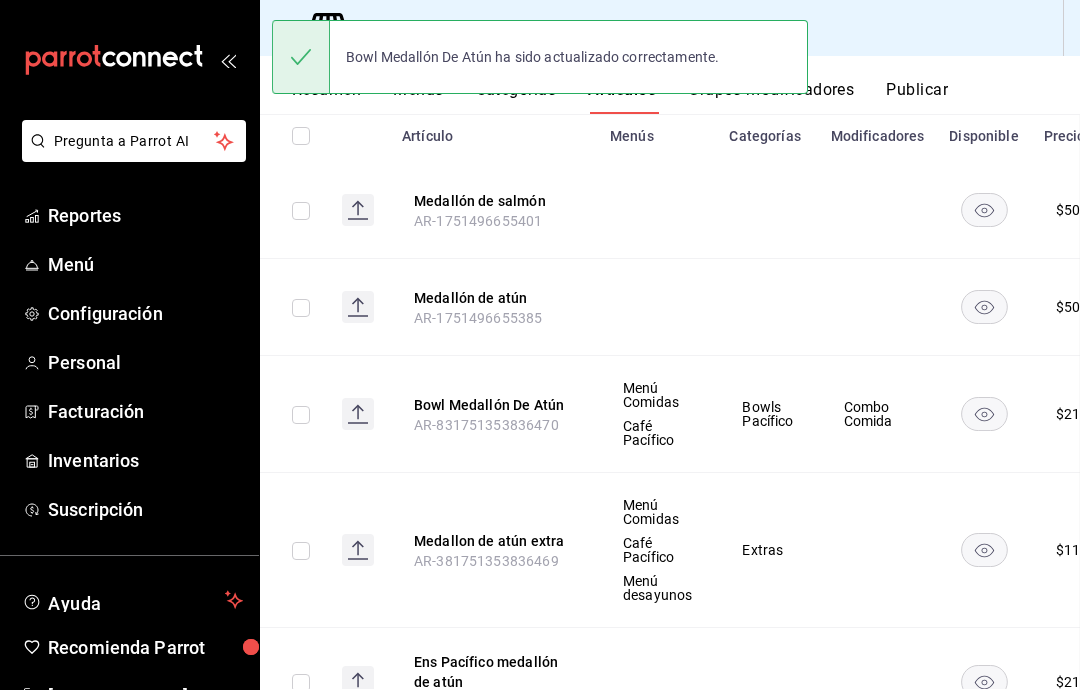 scroll, scrollTop: 0, scrollLeft: 0, axis: both 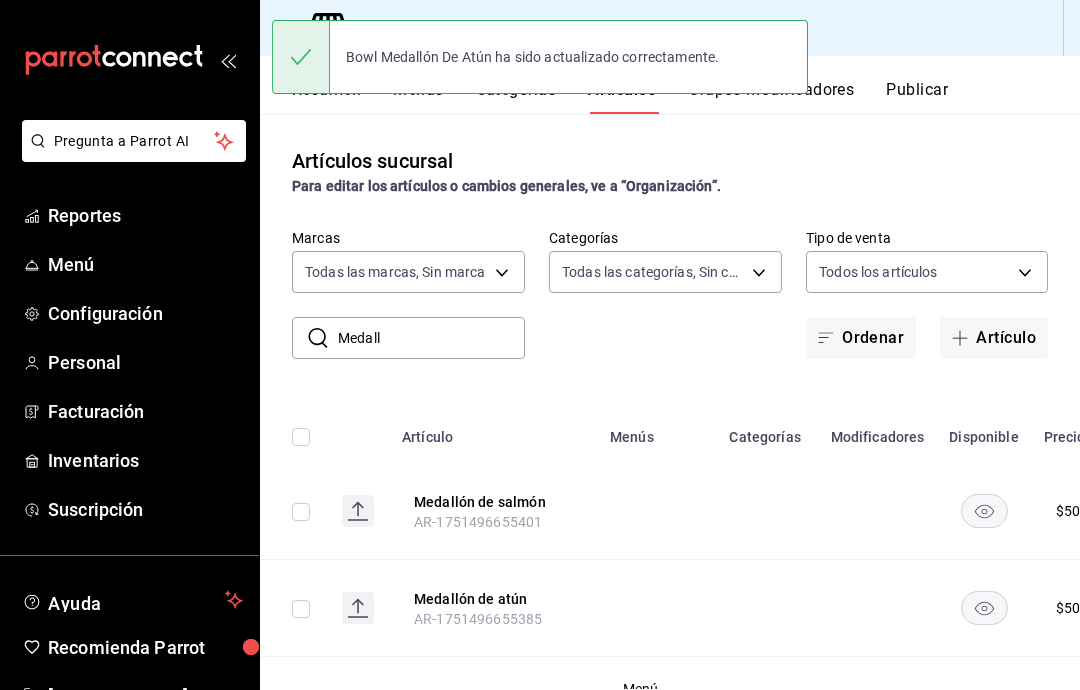 click on "Medall" at bounding box center (431, 338) 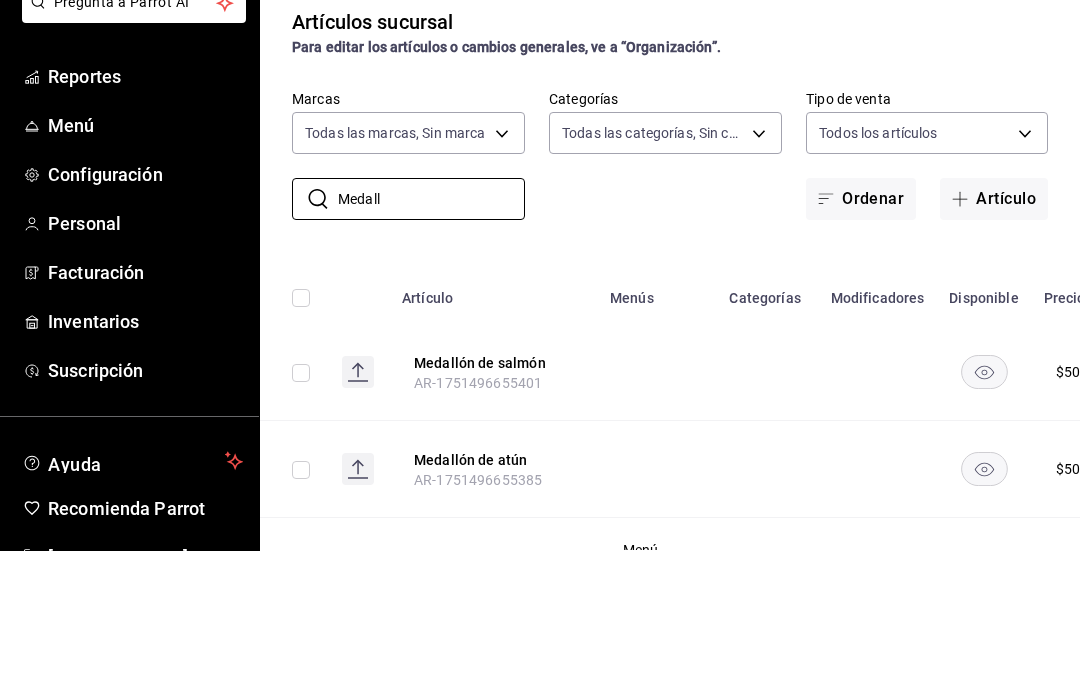 click on "Medall" at bounding box center (431, 338) 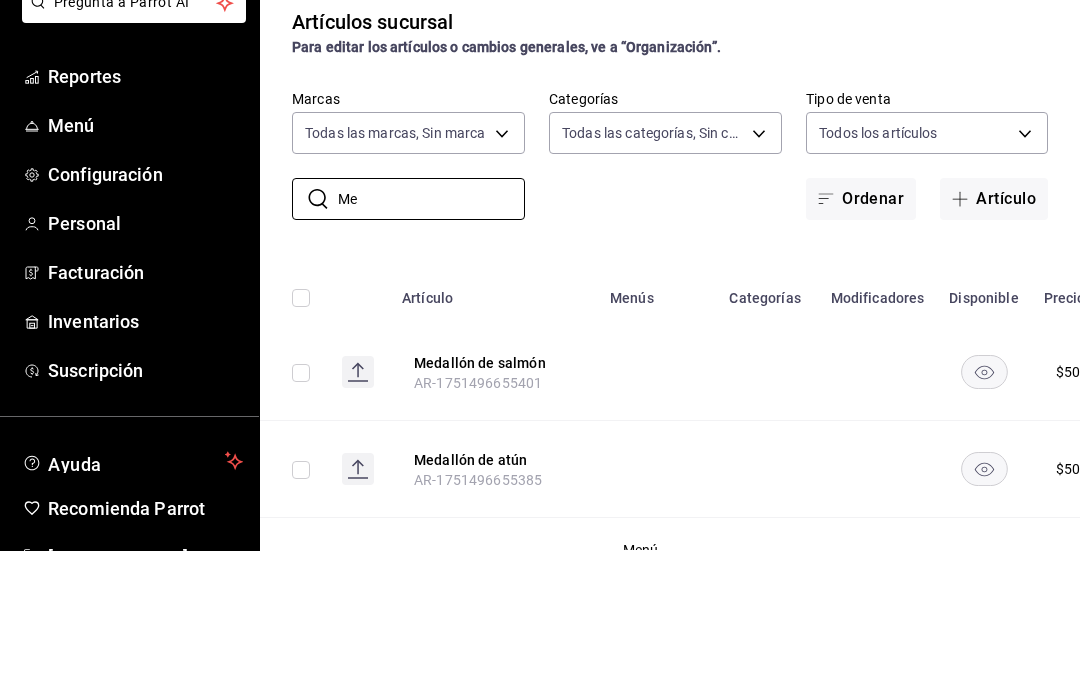 type on "M" 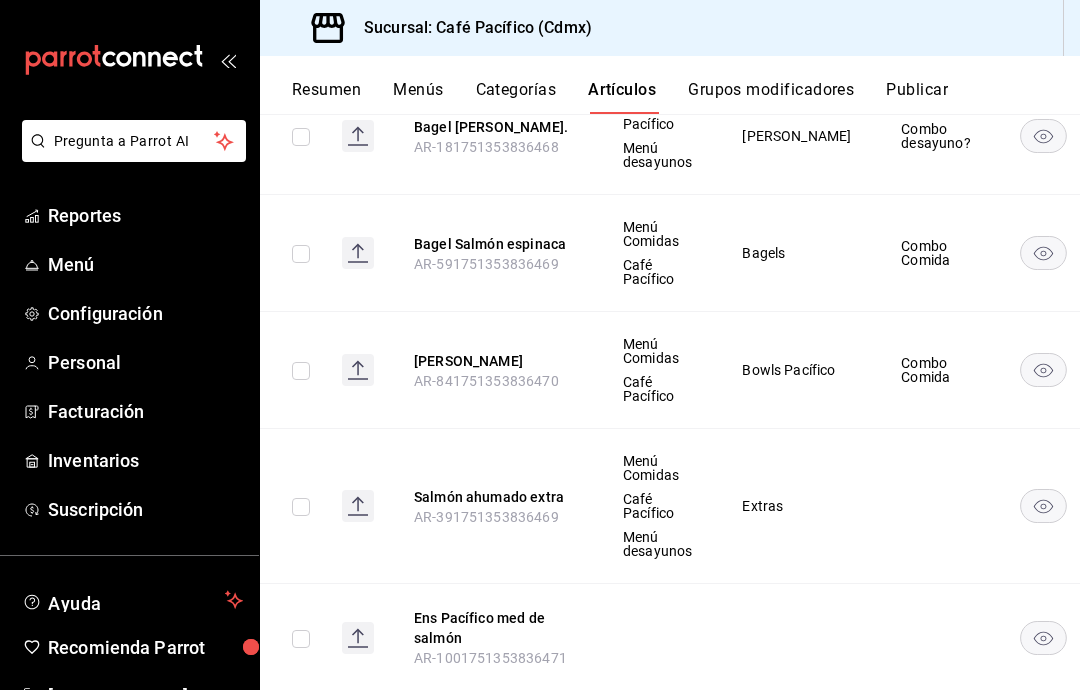 scroll, scrollTop: 834, scrollLeft: 0, axis: vertical 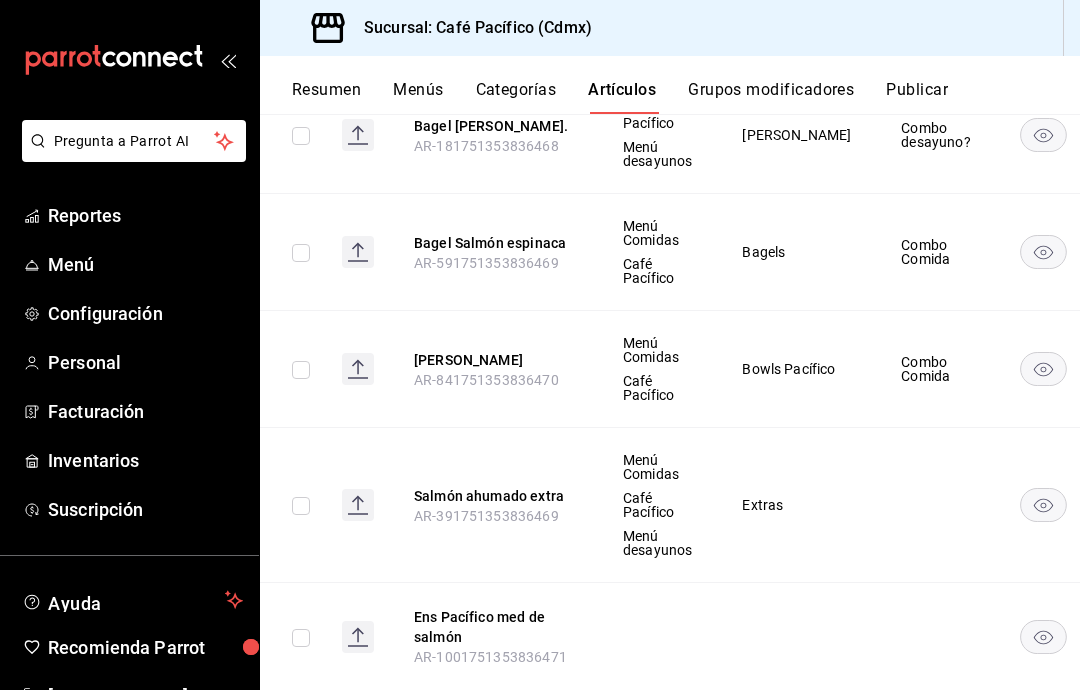 type on "Salmón" 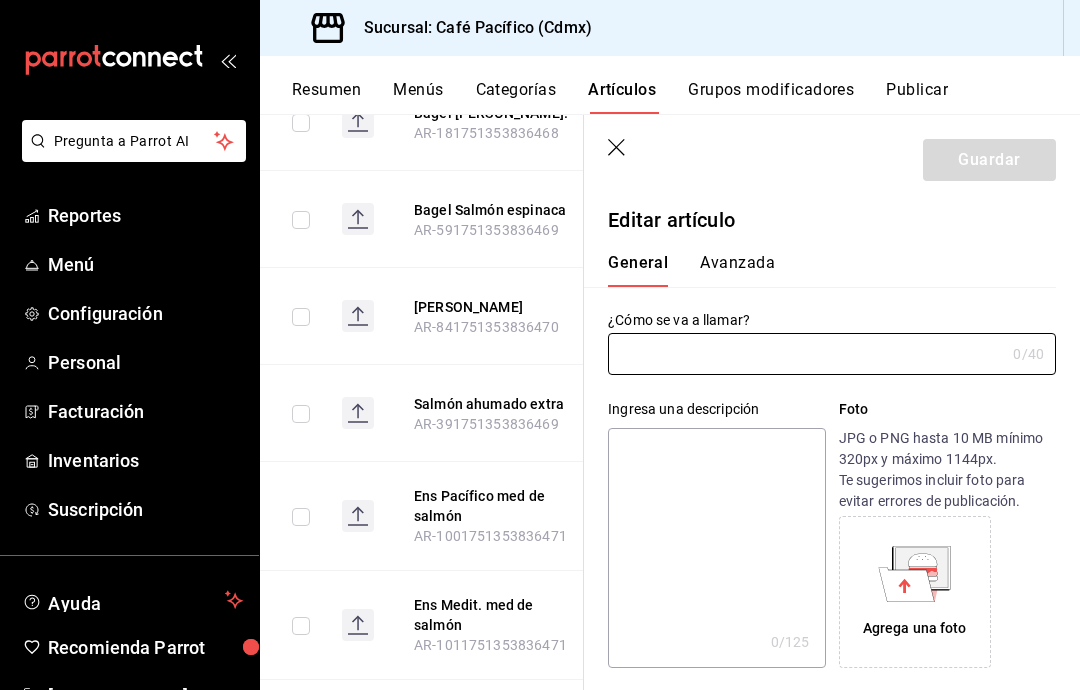 type on "[PERSON_NAME]" 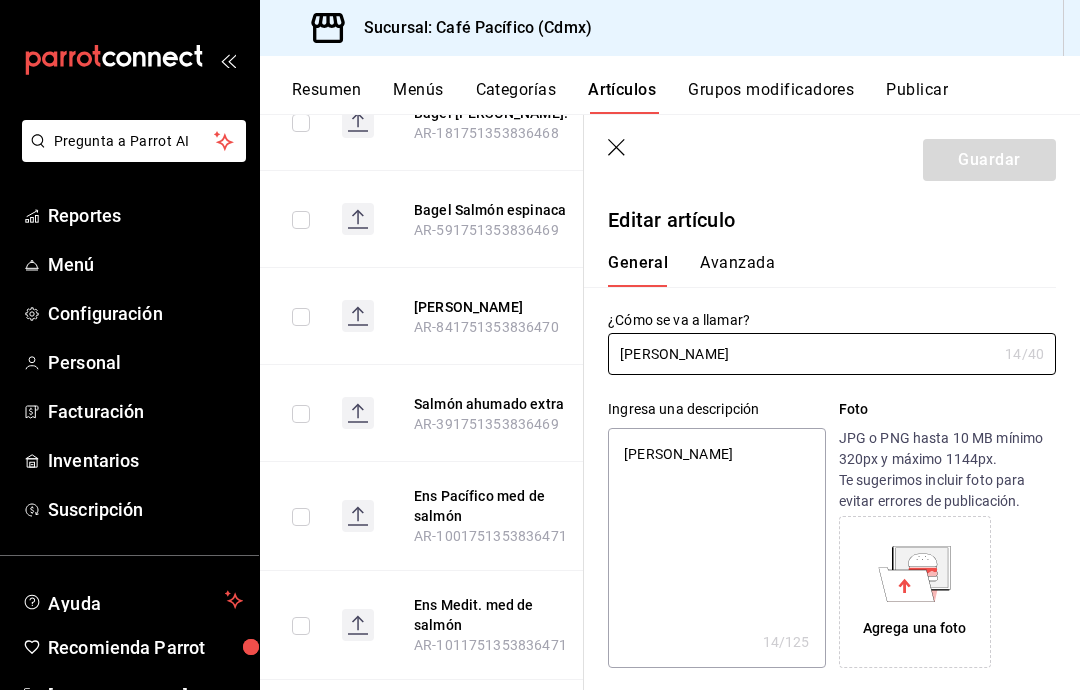 click on "[PERSON_NAME]" at bounding box center (802, 354) 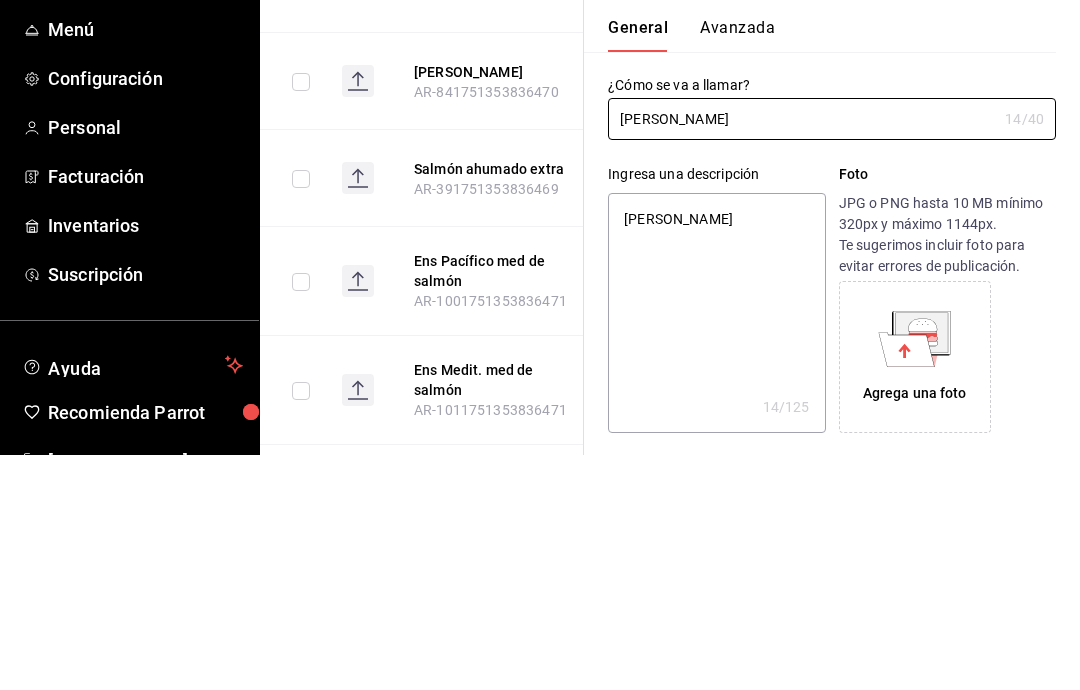 type on "BSalmón Ahumado" 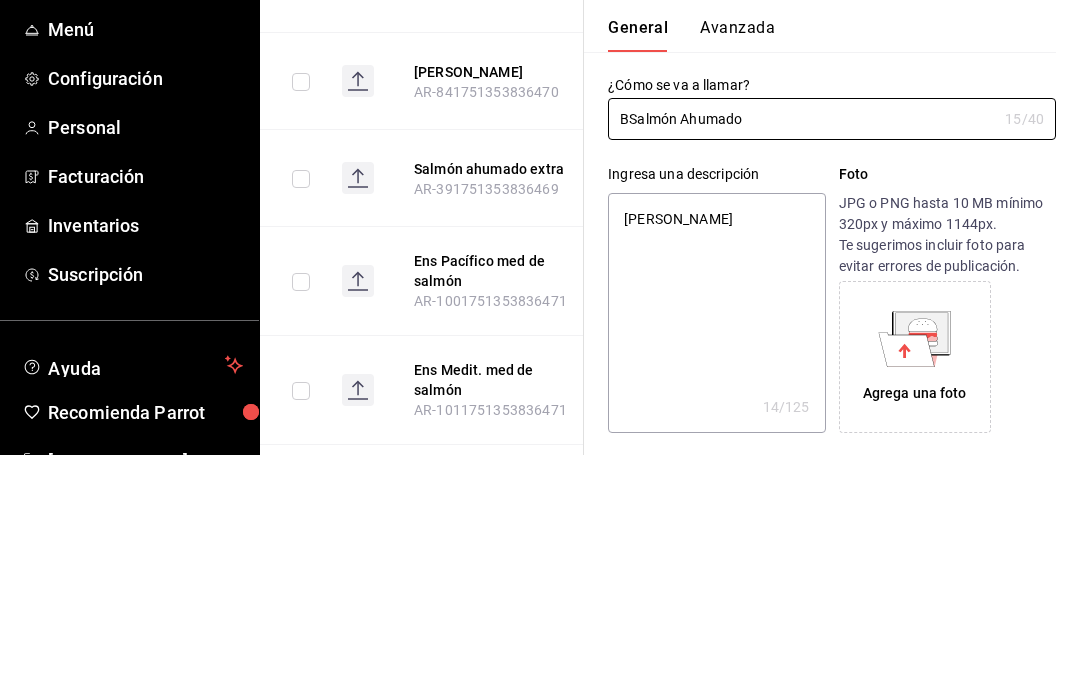type on "x" 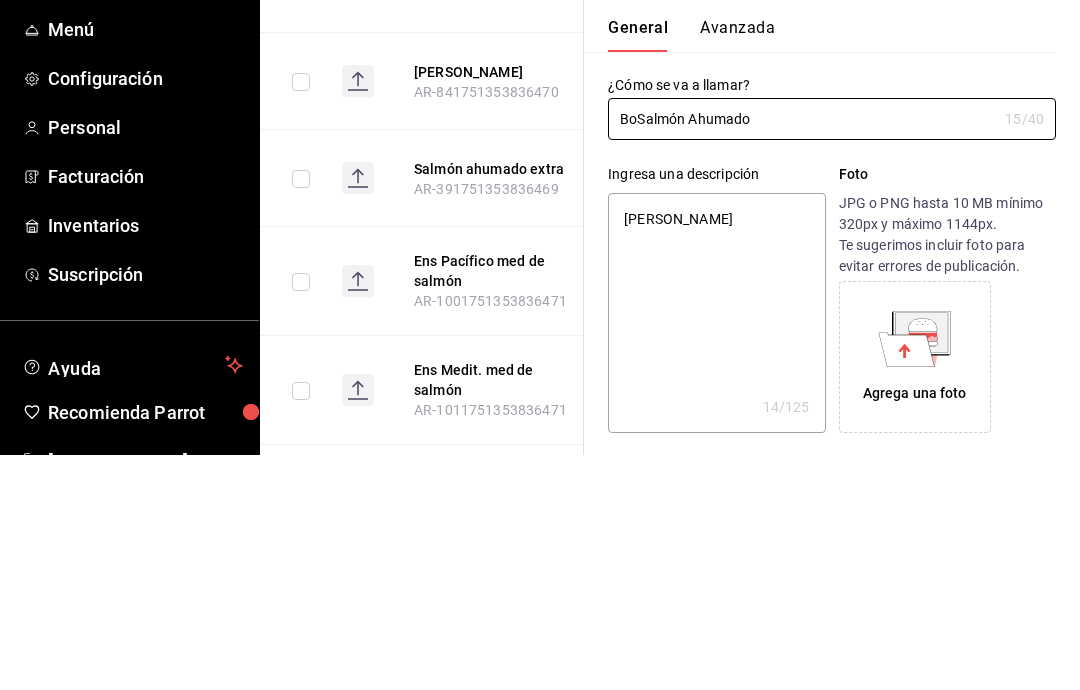 type on "x" 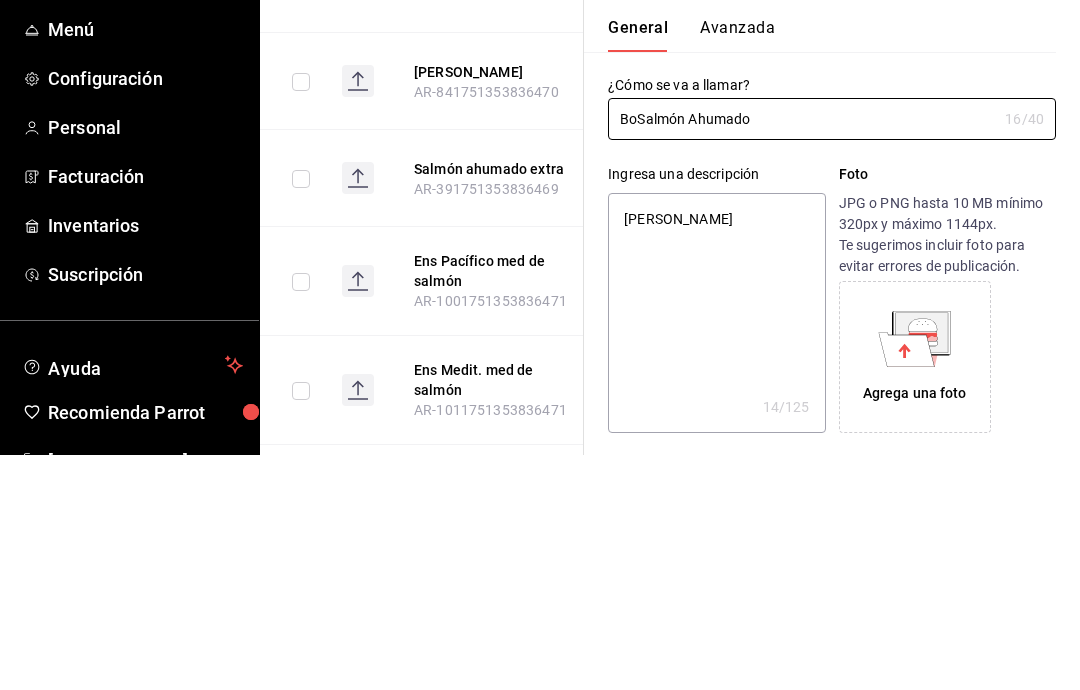 type on "BowSalmón Ahumado" 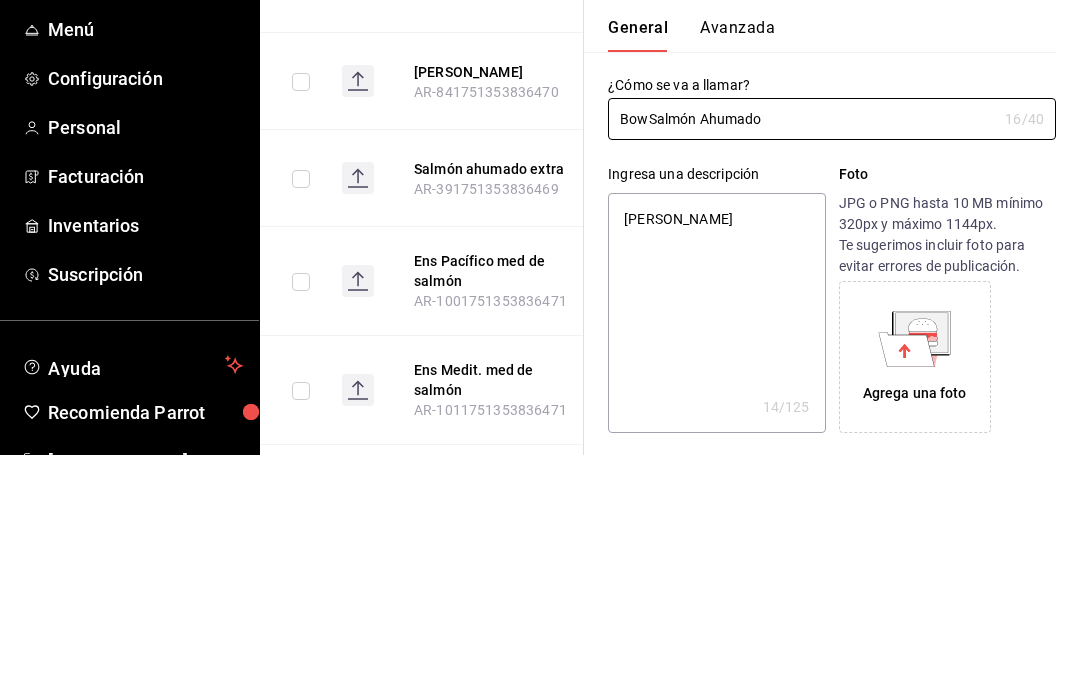 type on "x" 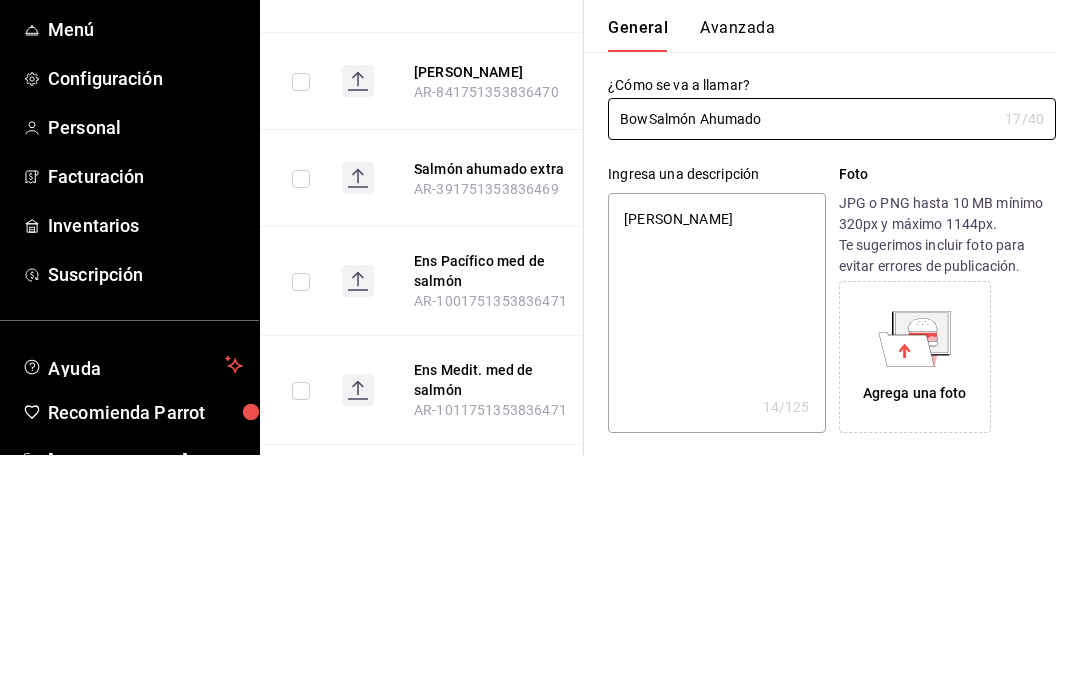 type on "BowlSalmón Ahumado" 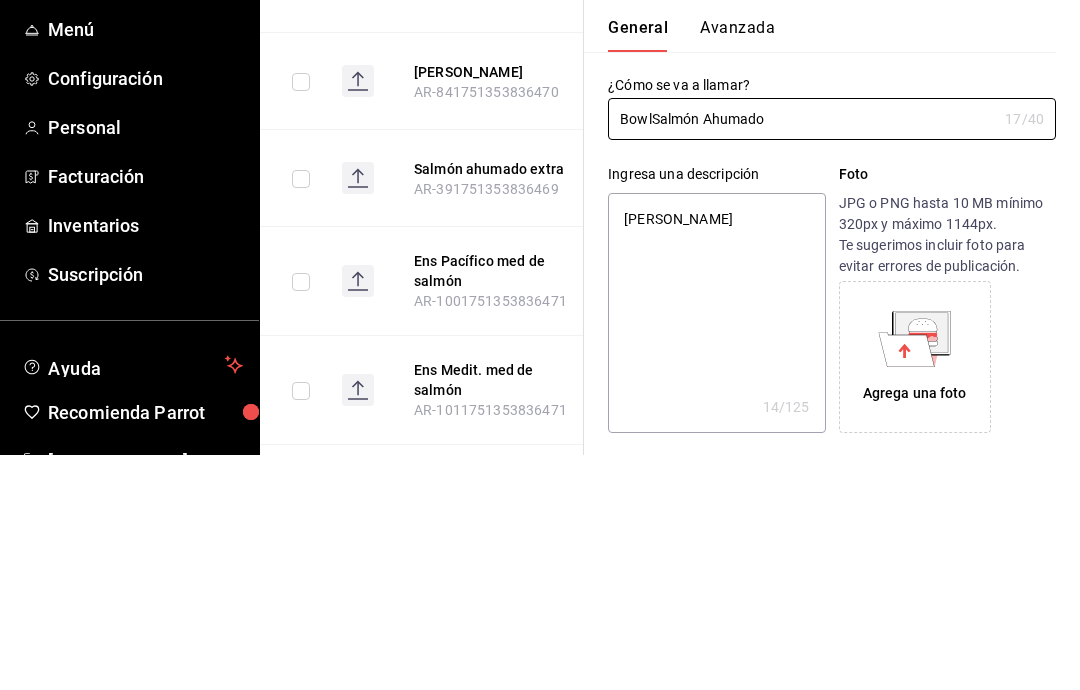 type on "x" 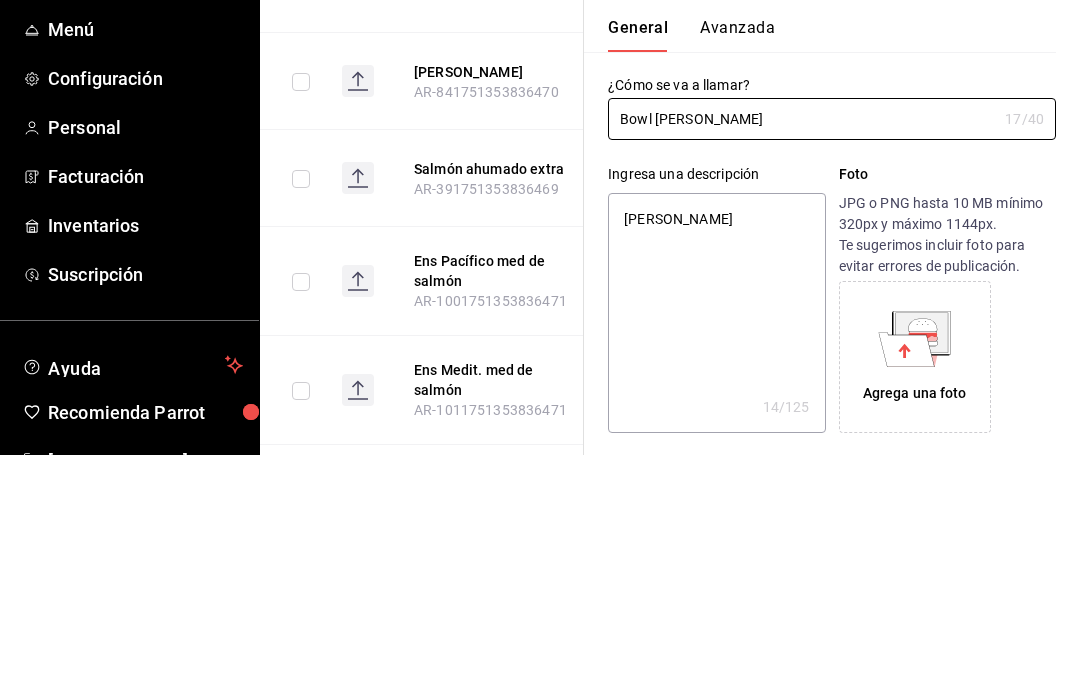 type on "x" 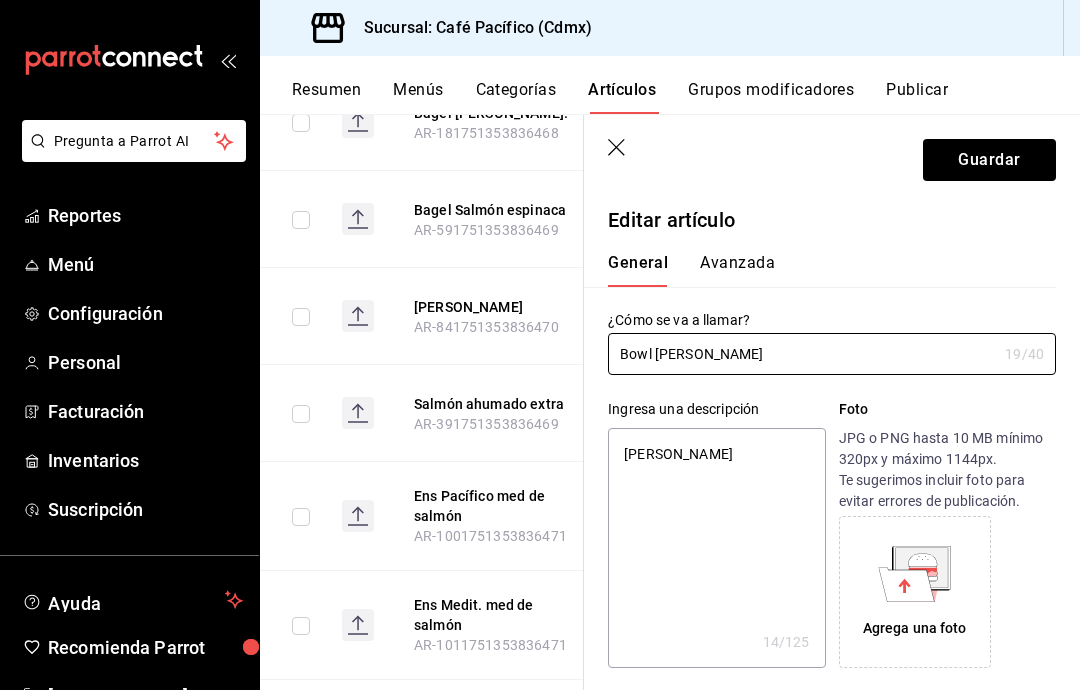 type on "Bowl [PERSON_NAME]" 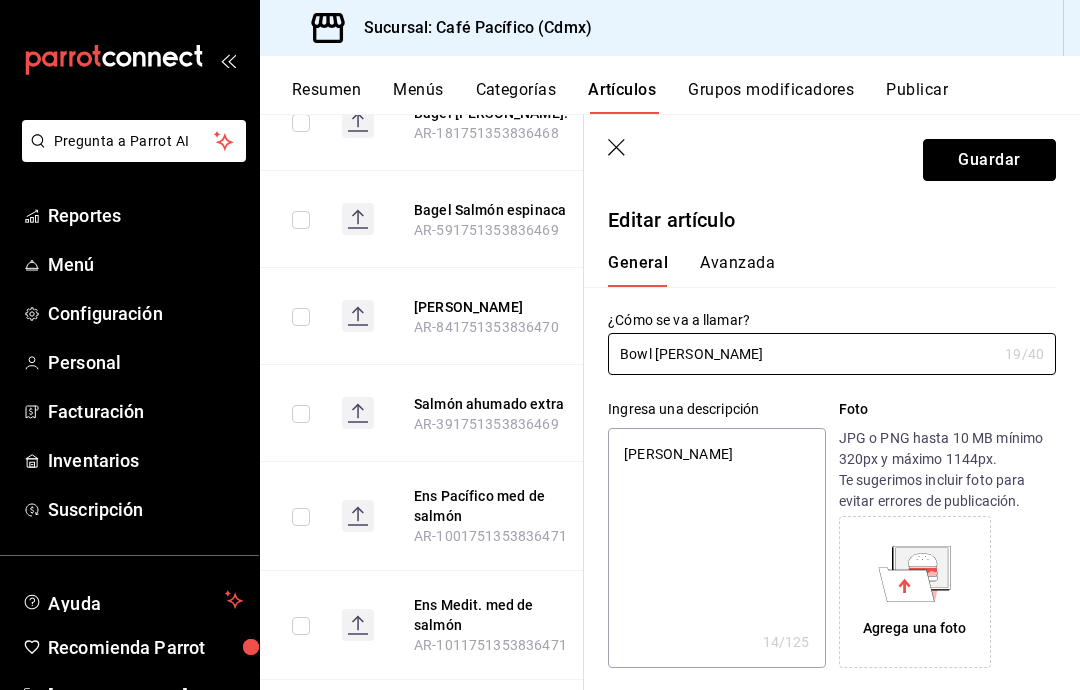 click on "Guardar" at bounding box center (989, 160) 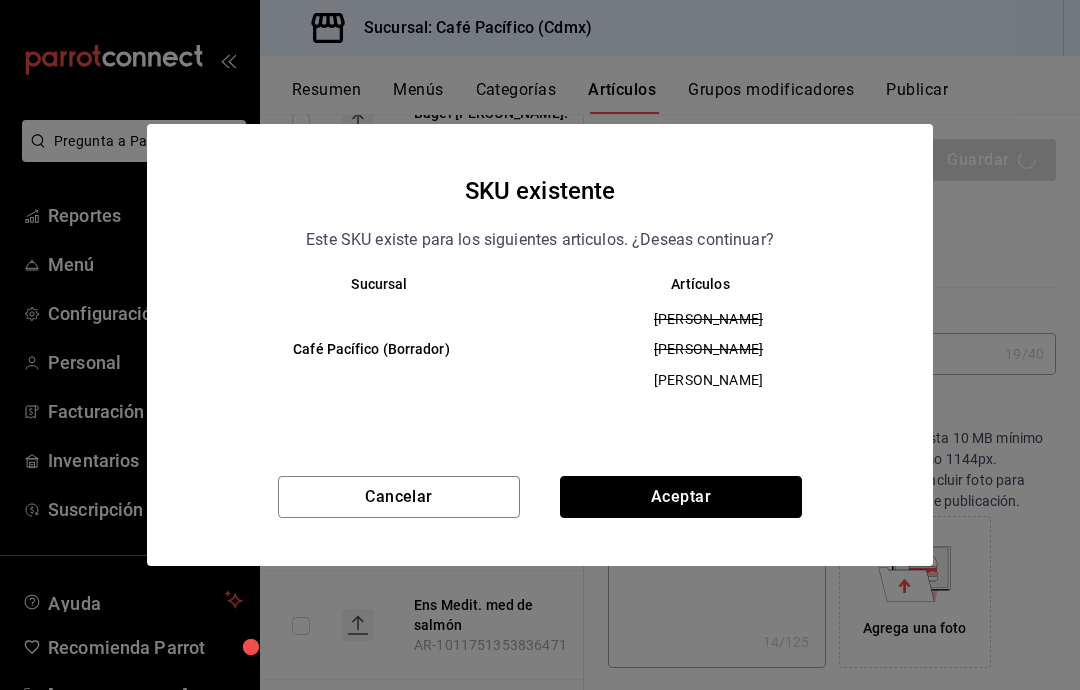 click on "Aceptar" at bounding box center [681, 497] 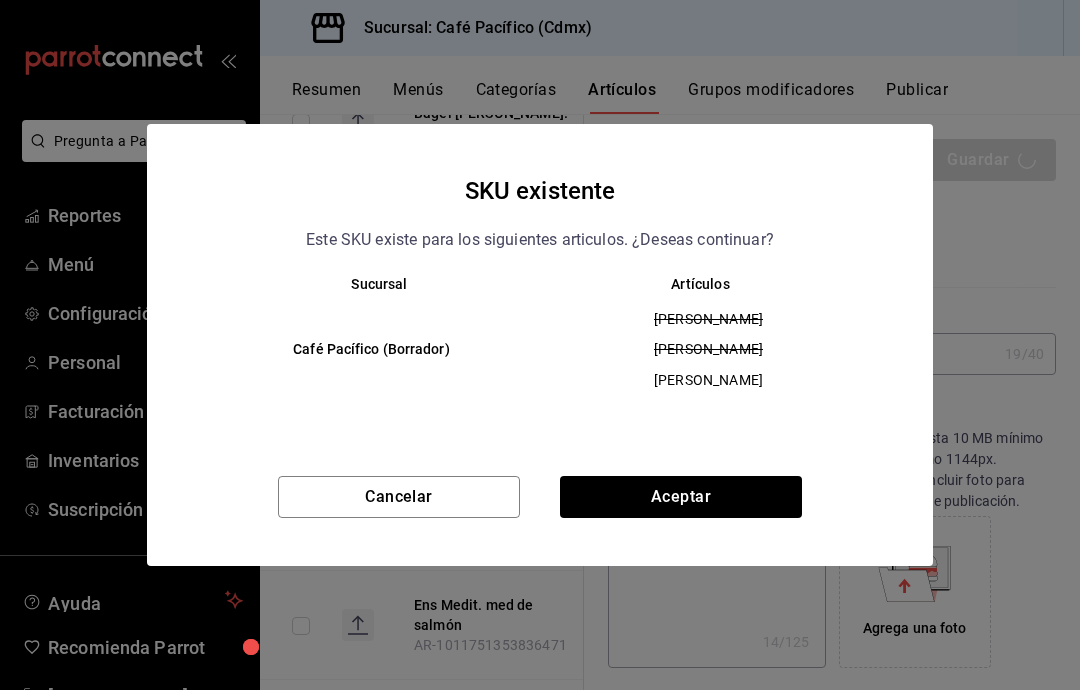 type on "x" 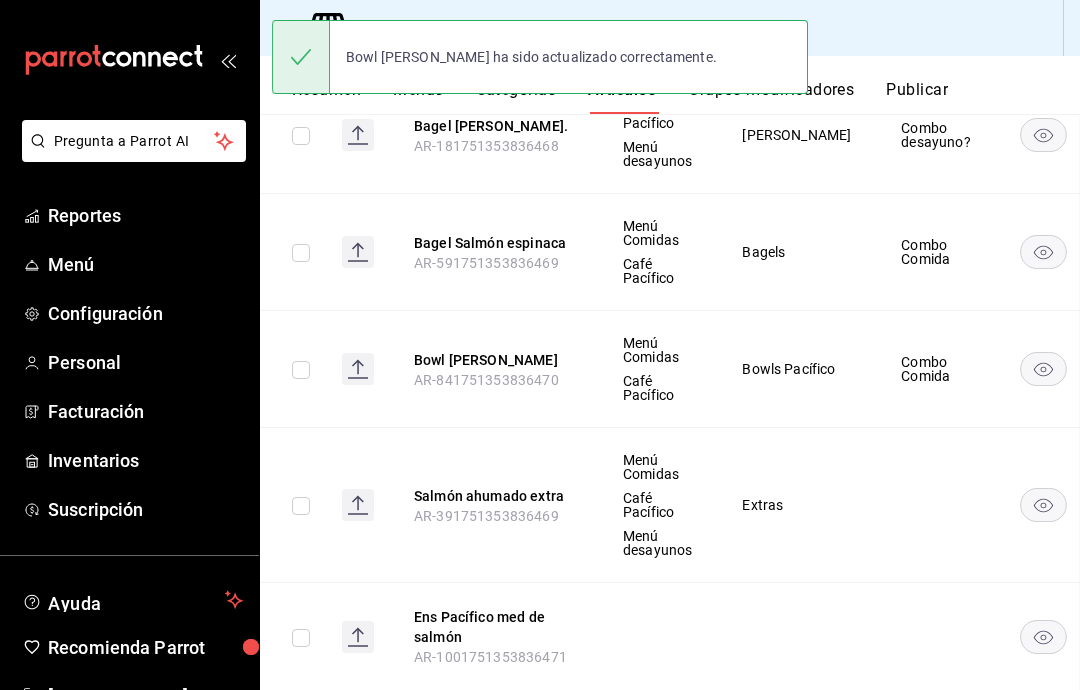 scroll, scrollTop: 0, scrollLeft: 0, axis: both 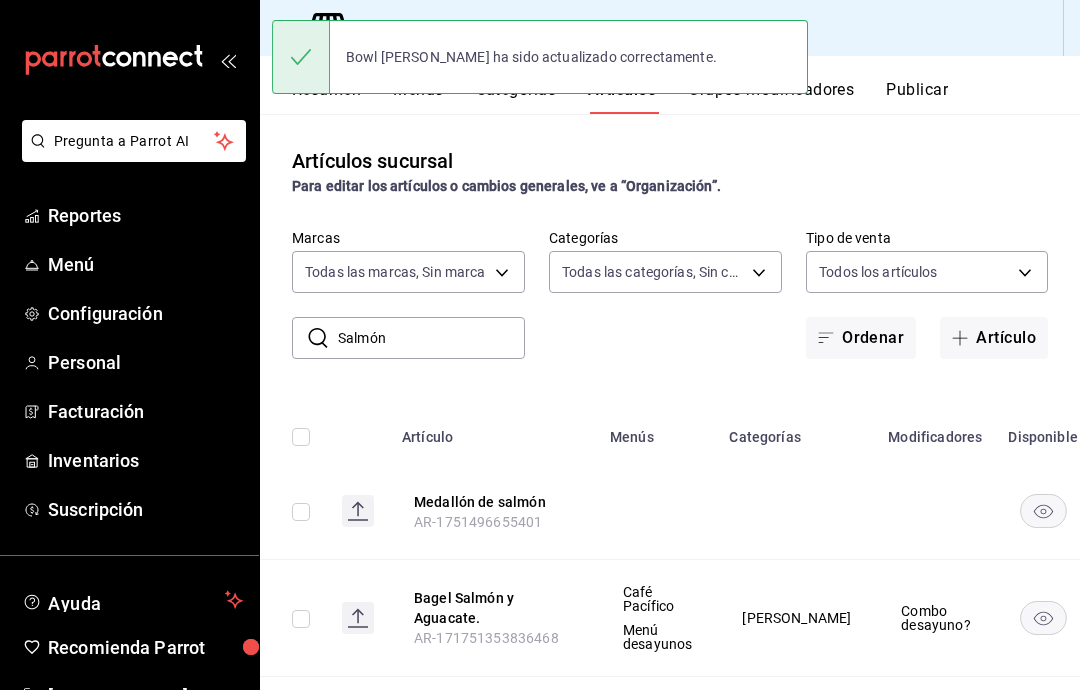 click on "Salmón" at bounding box center [431, 338] 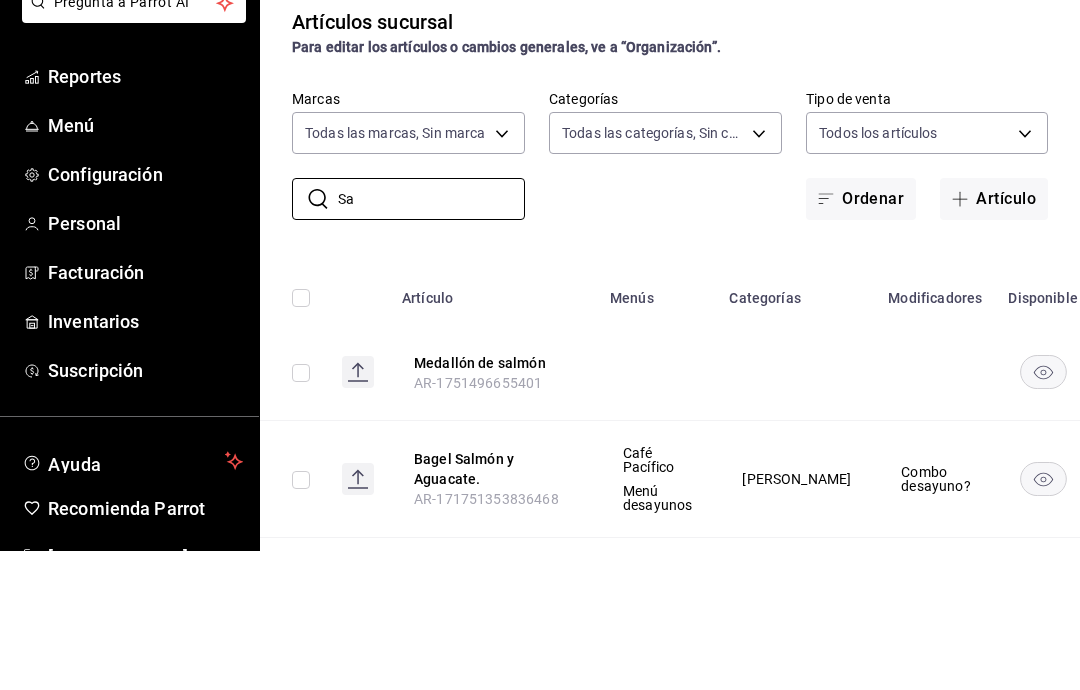 type on "S" 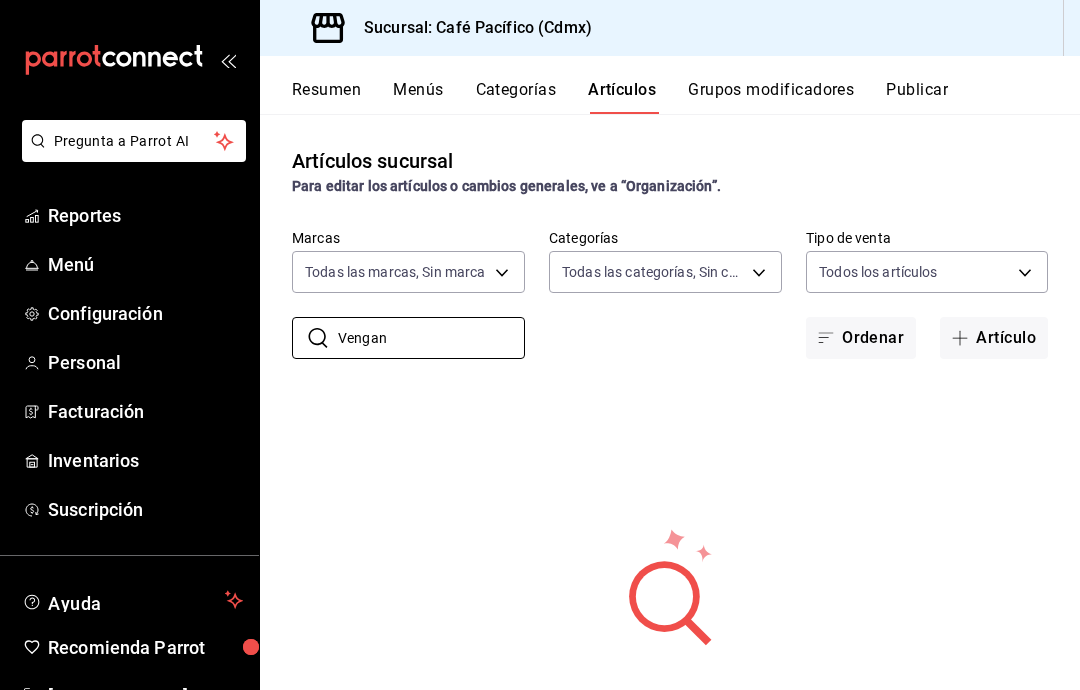 click on "Vengan" at bounding box center [431, 338] 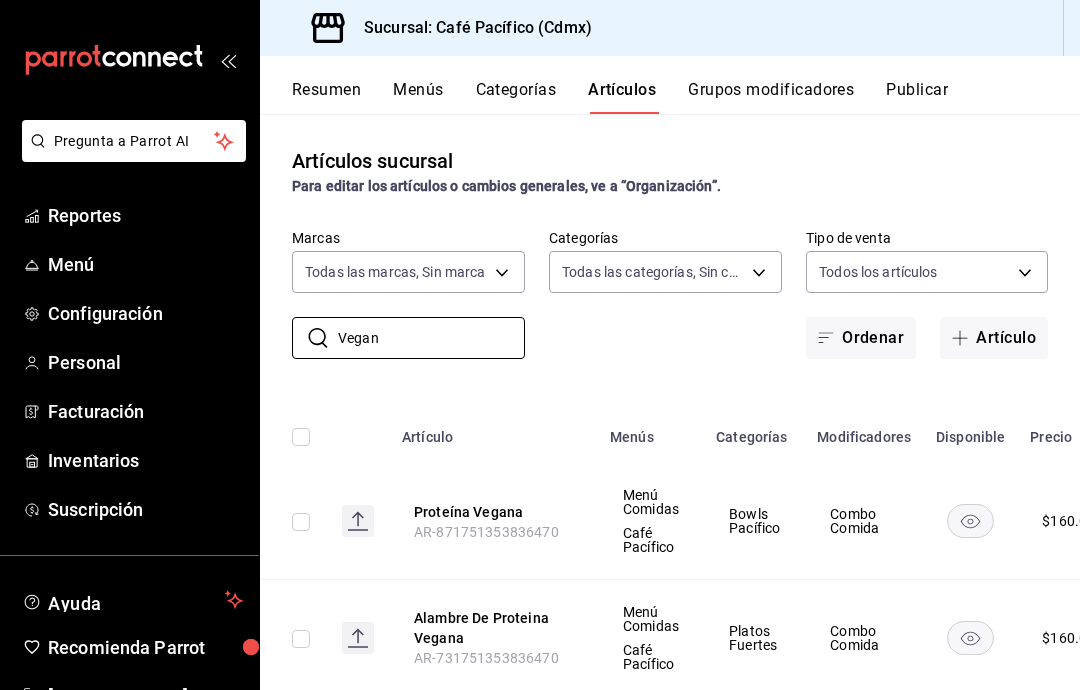 type on "Vegan" 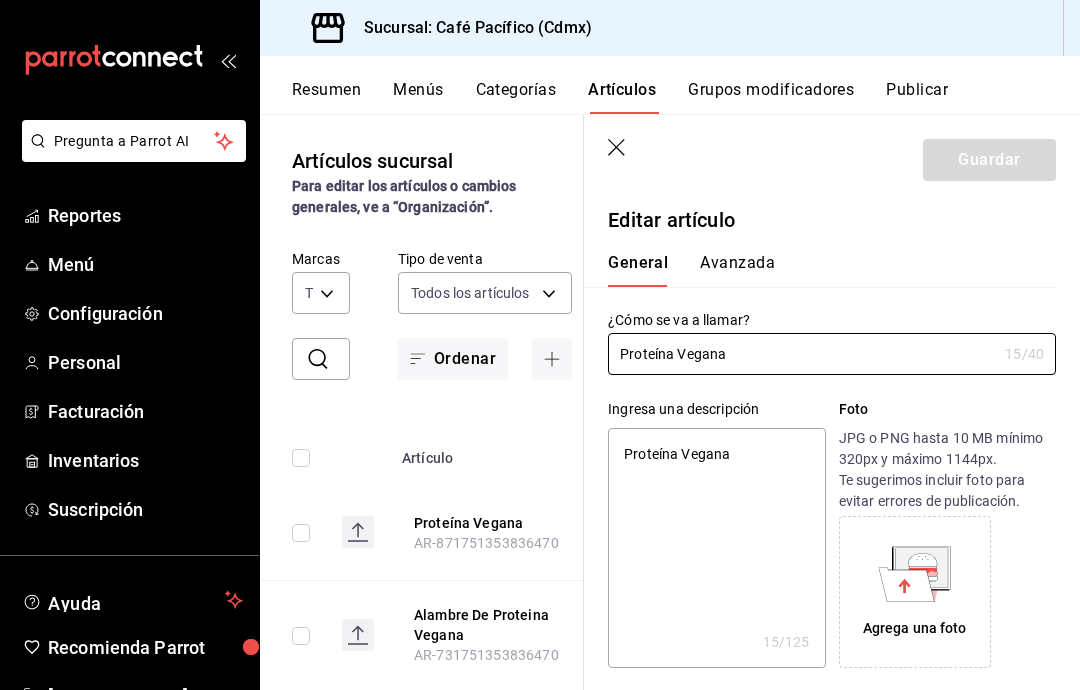 click on "Proteína Vegana" at bounding box center (802, 354) 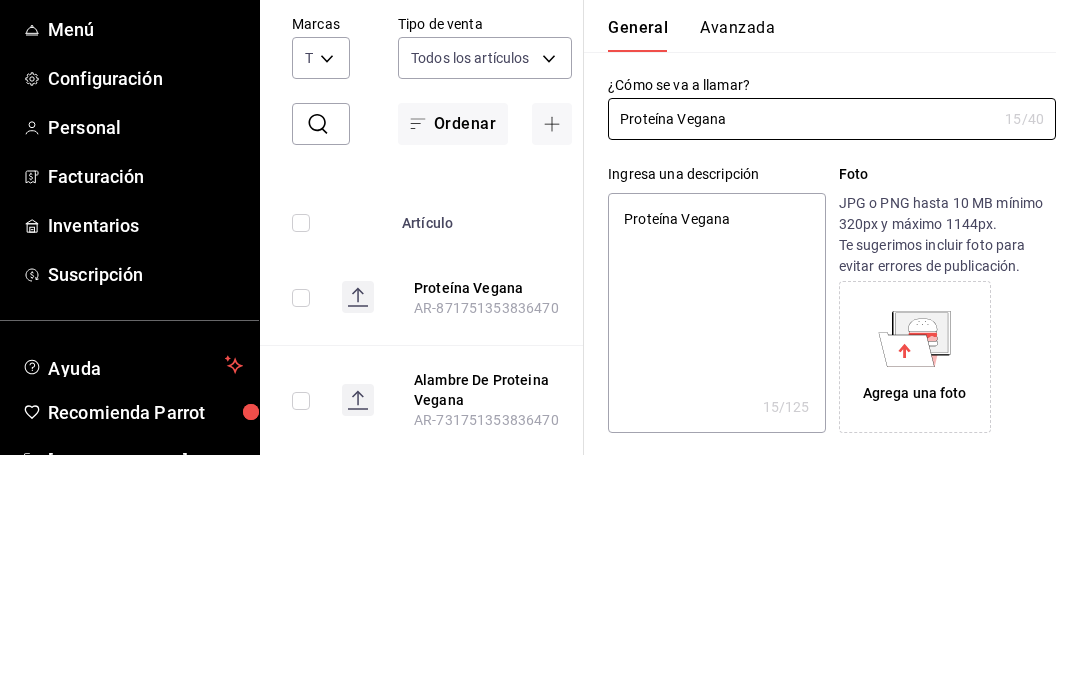 type on "BProteína Vegana" 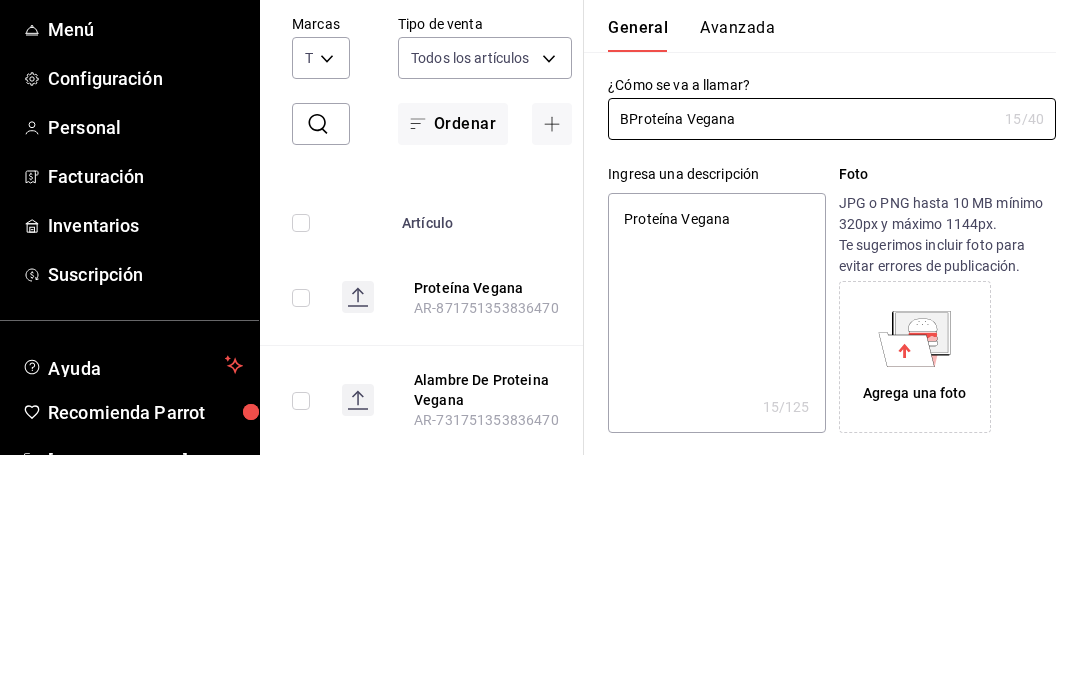 type on "x" 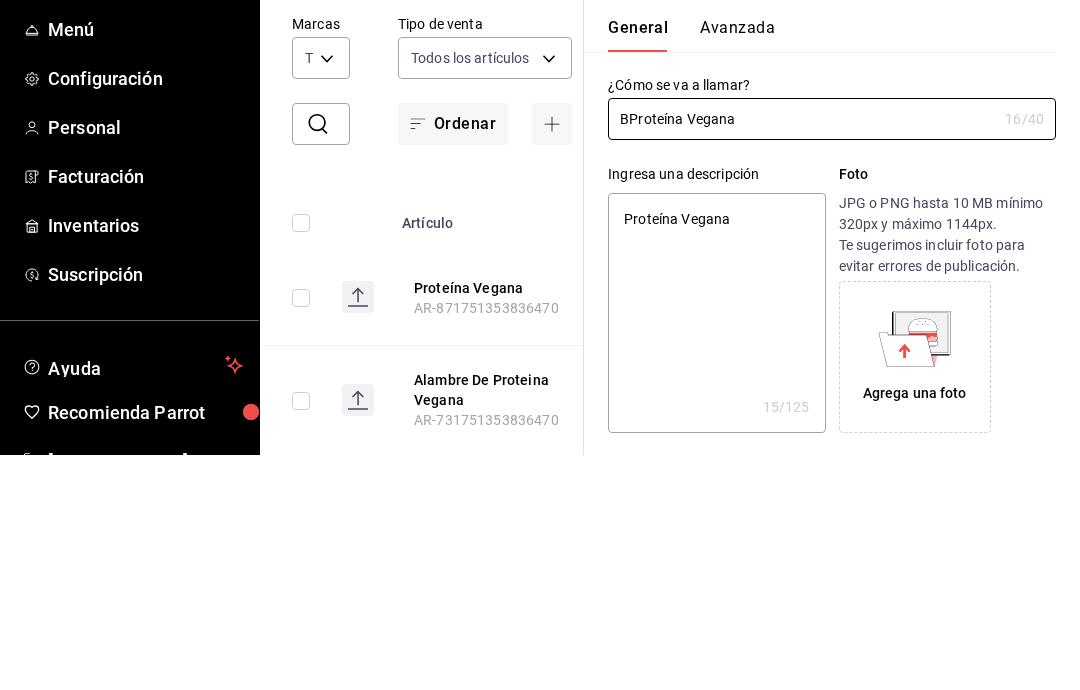 type on "BoProteína Vegana" 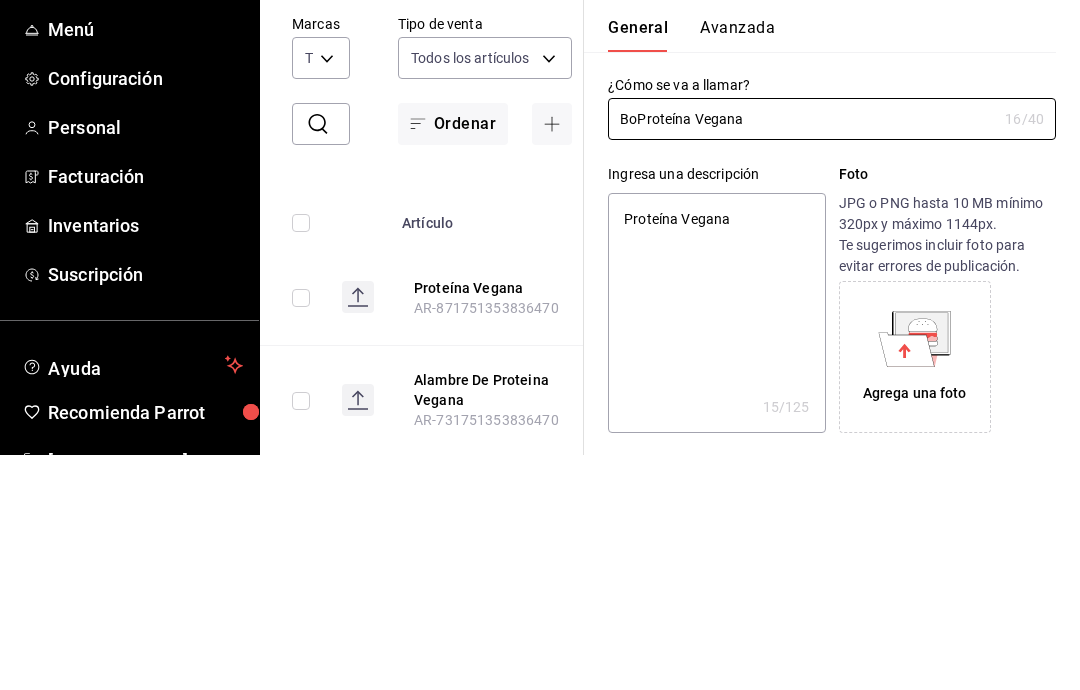 type on "x" 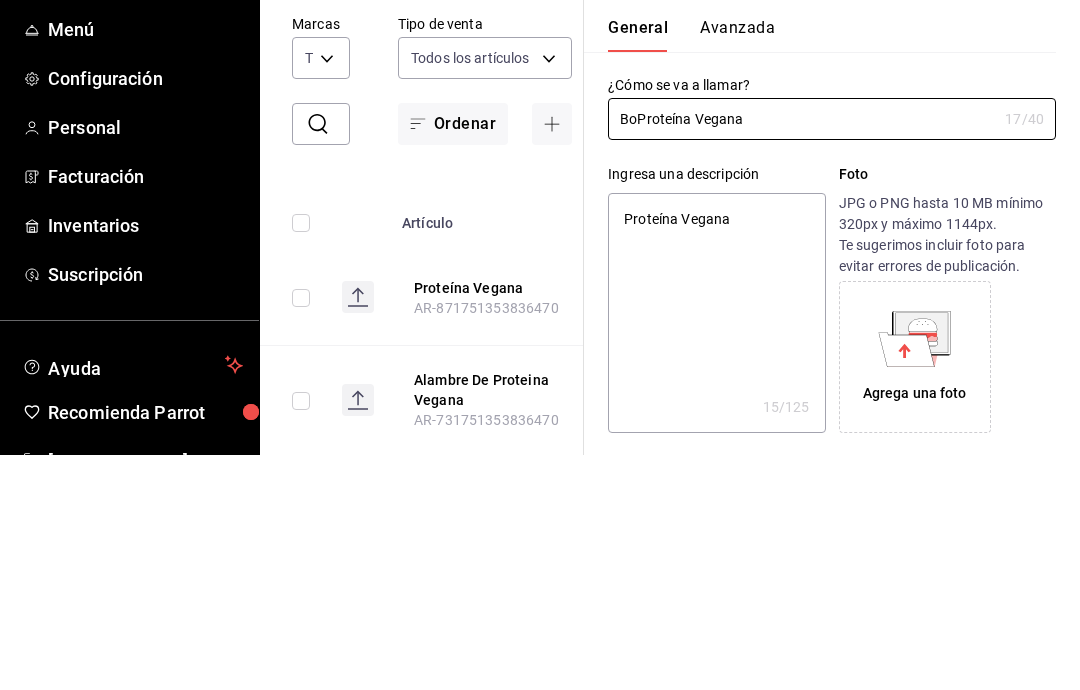 type on "BowProteína Vegana" 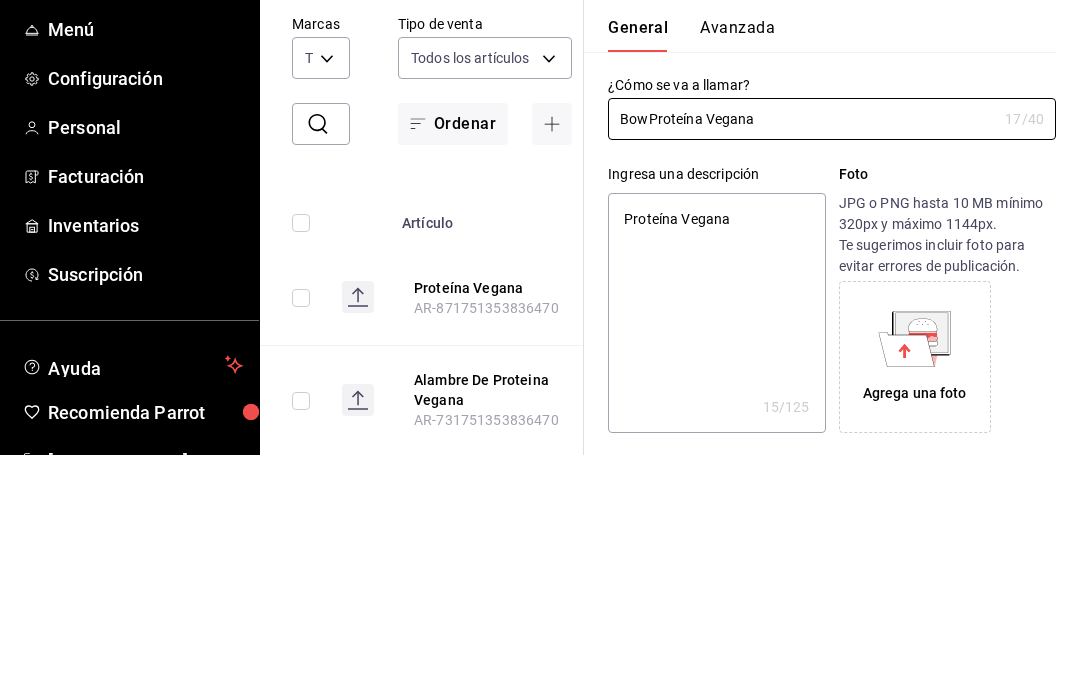 type on "x" 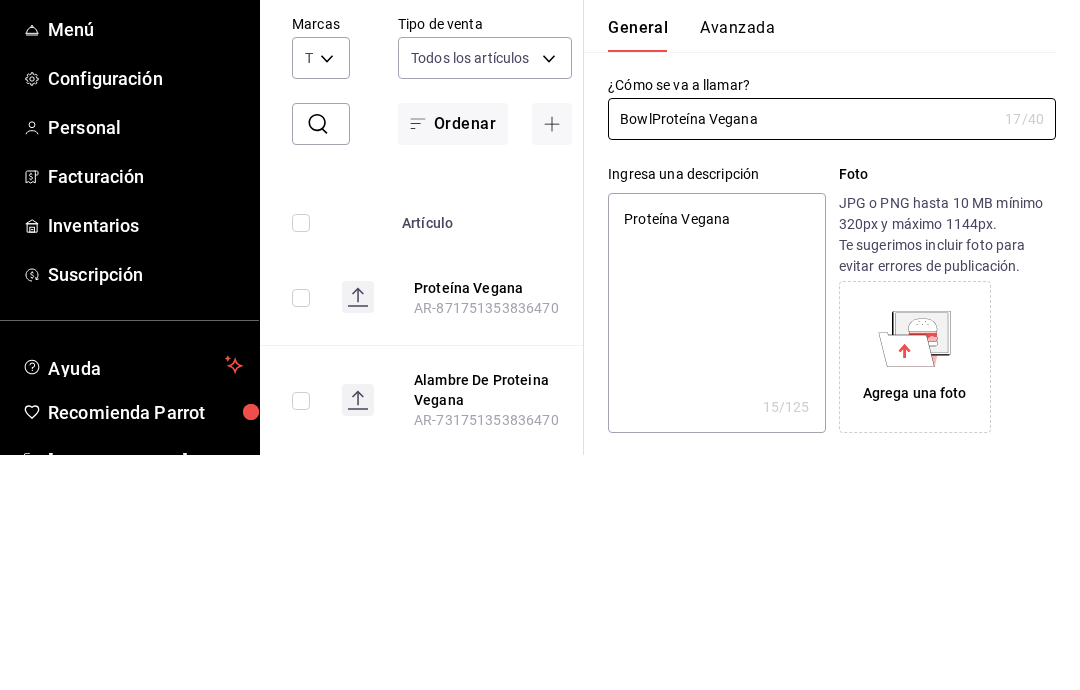 type on "x" 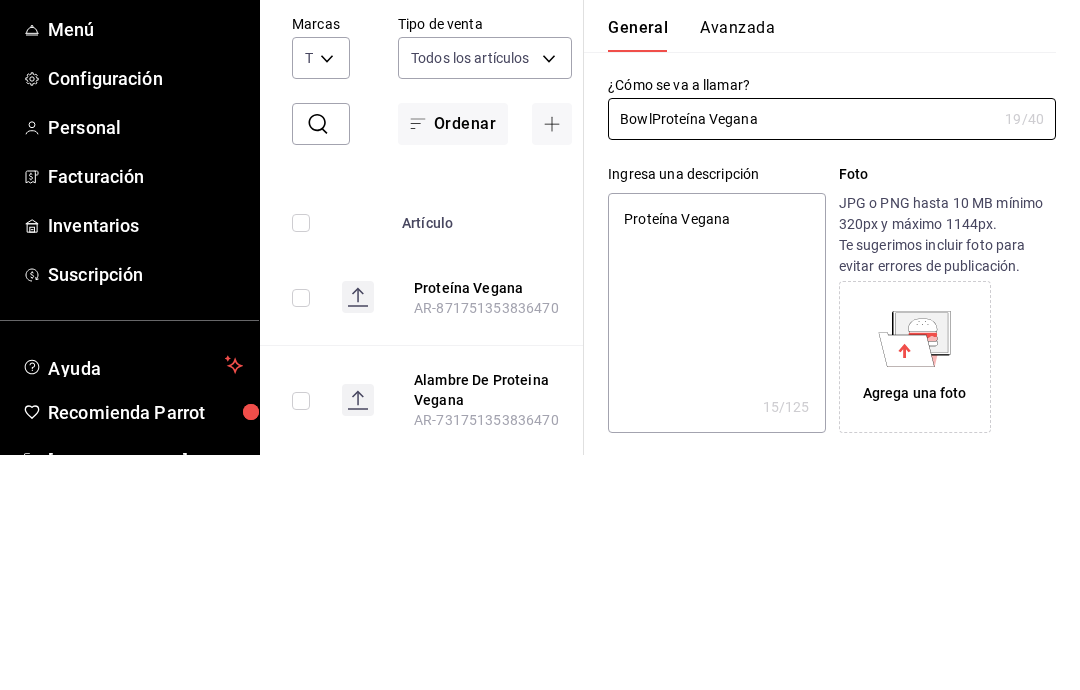 type on "Bowl Proteína Vegana" 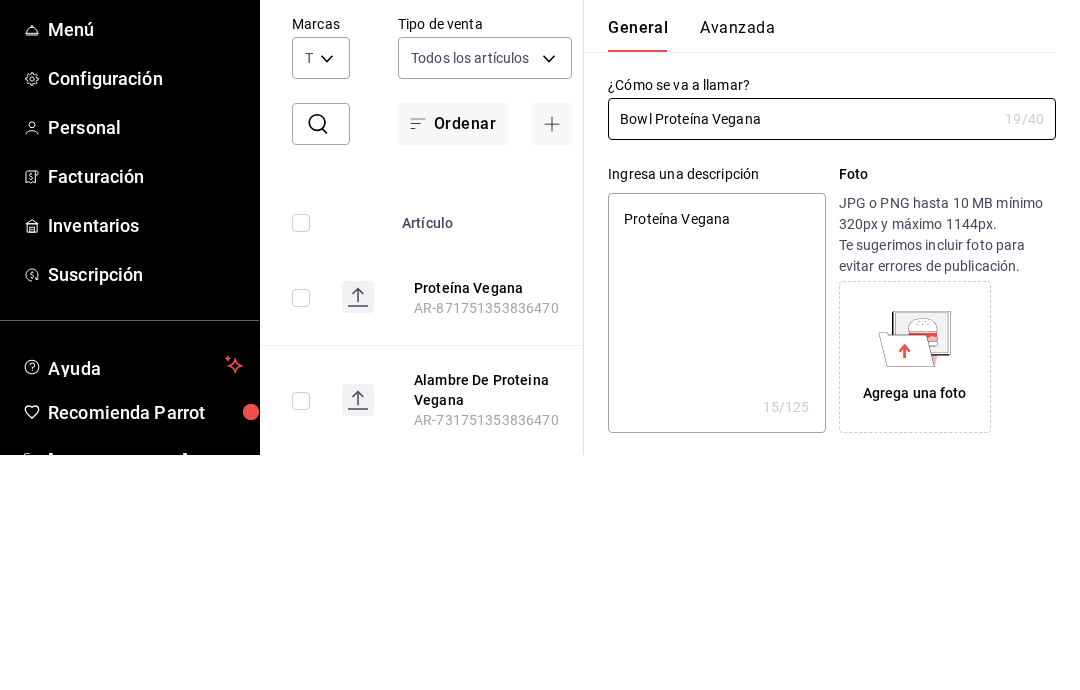 type on "x" 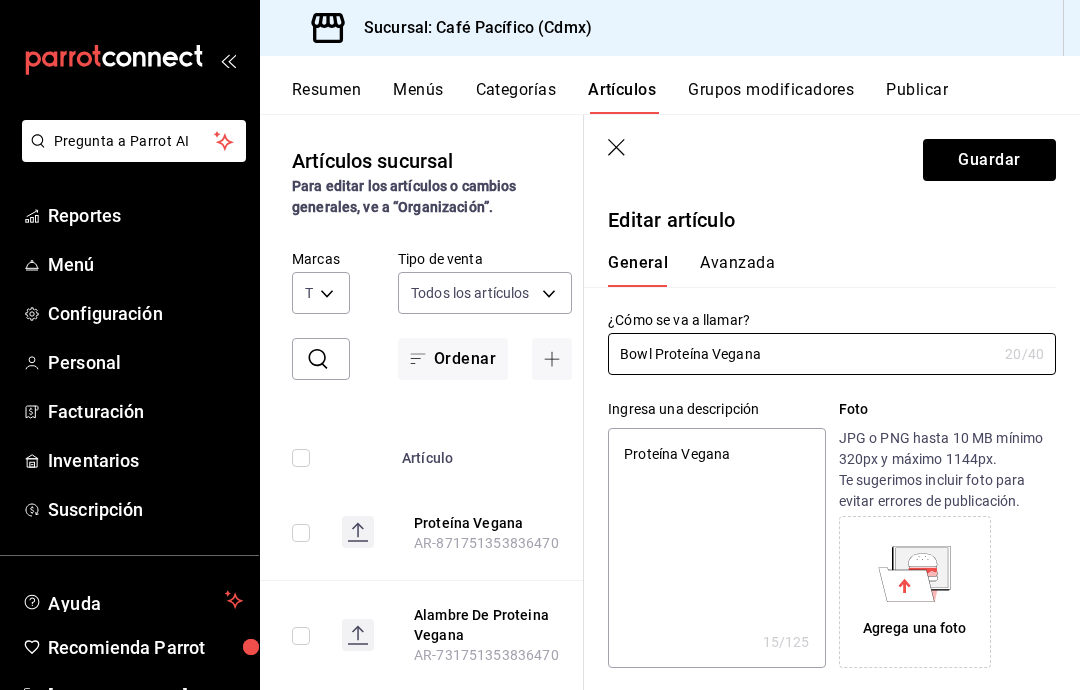 type on "Bowl Proteína Vegana" 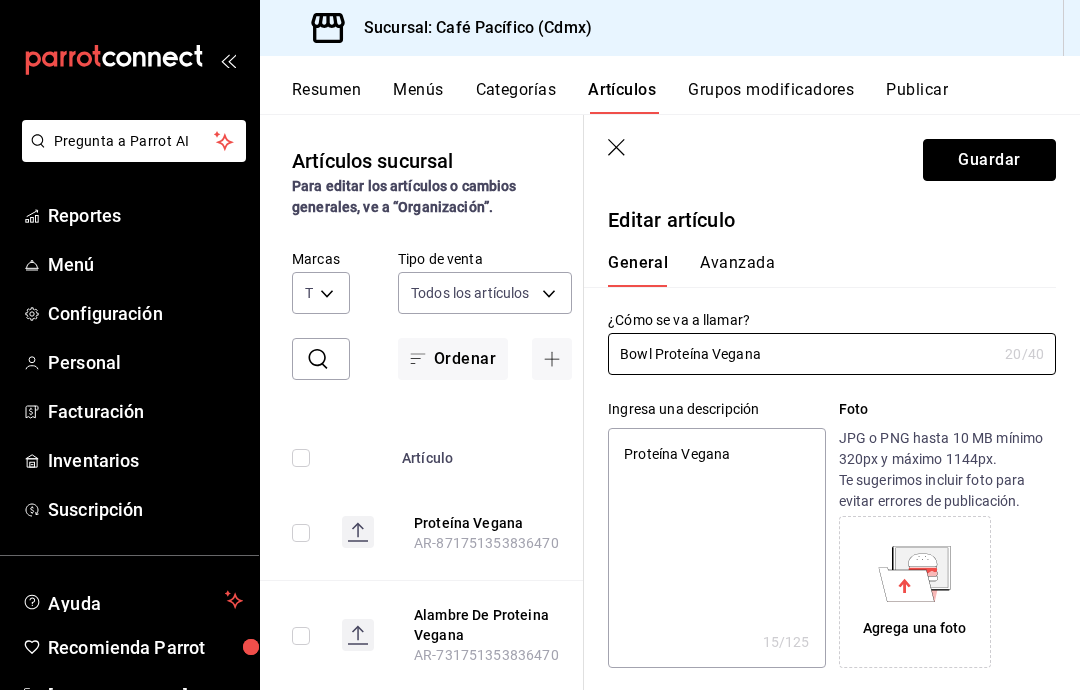 click on "Guardar" at bounding box center (989, 160) 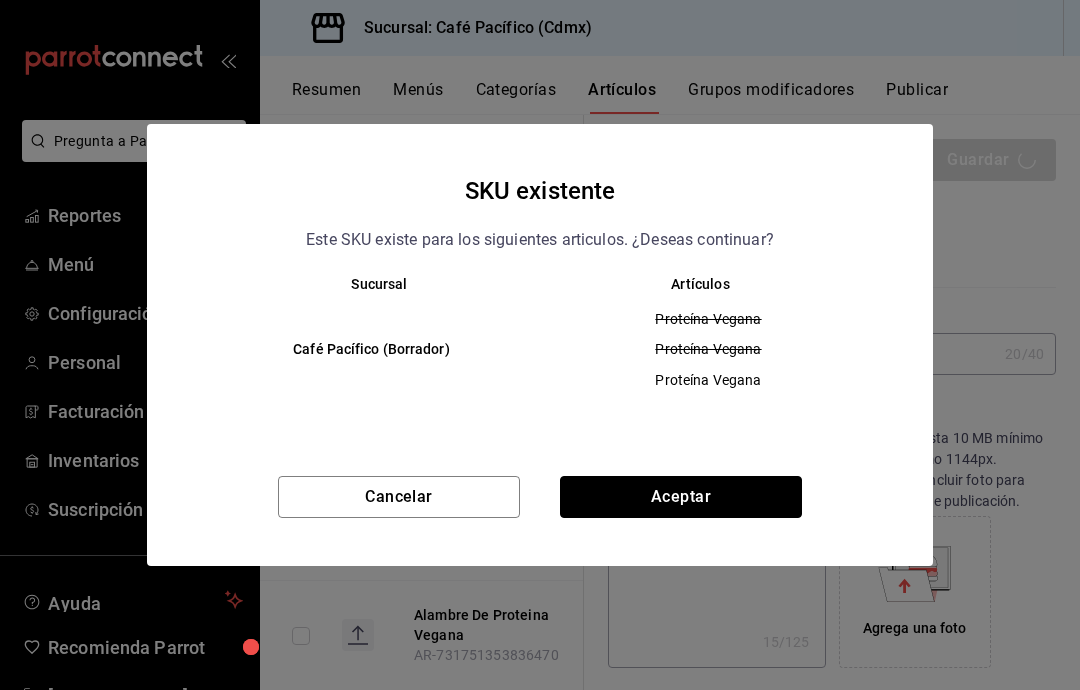 click on "Aceptar" at bounding box center (681, 497) 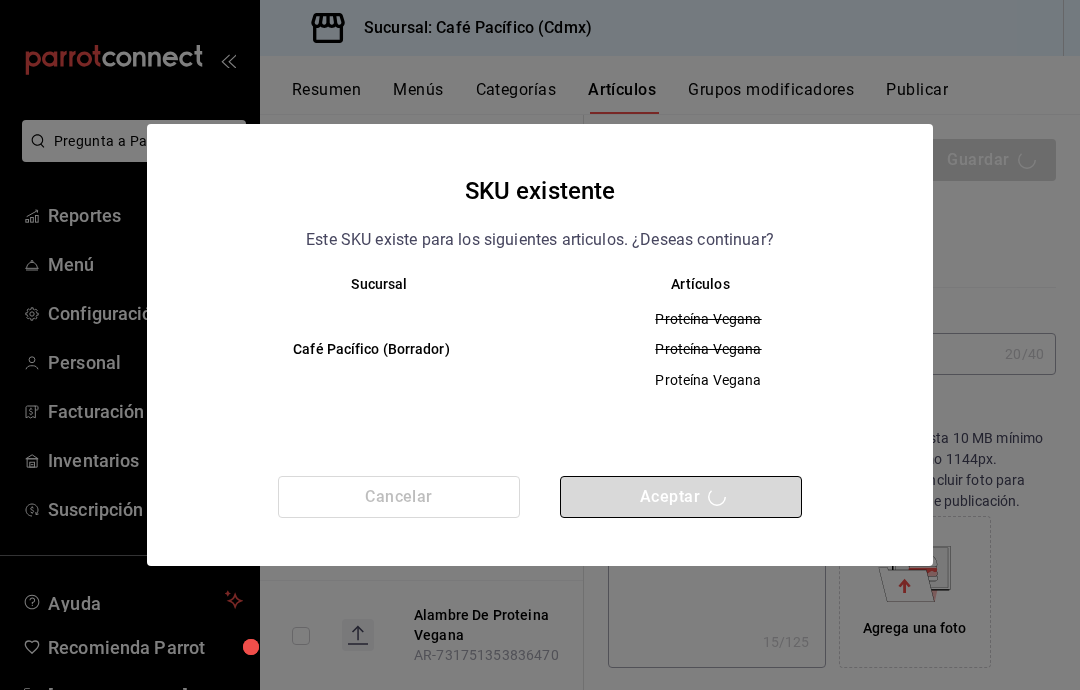 type on "x" 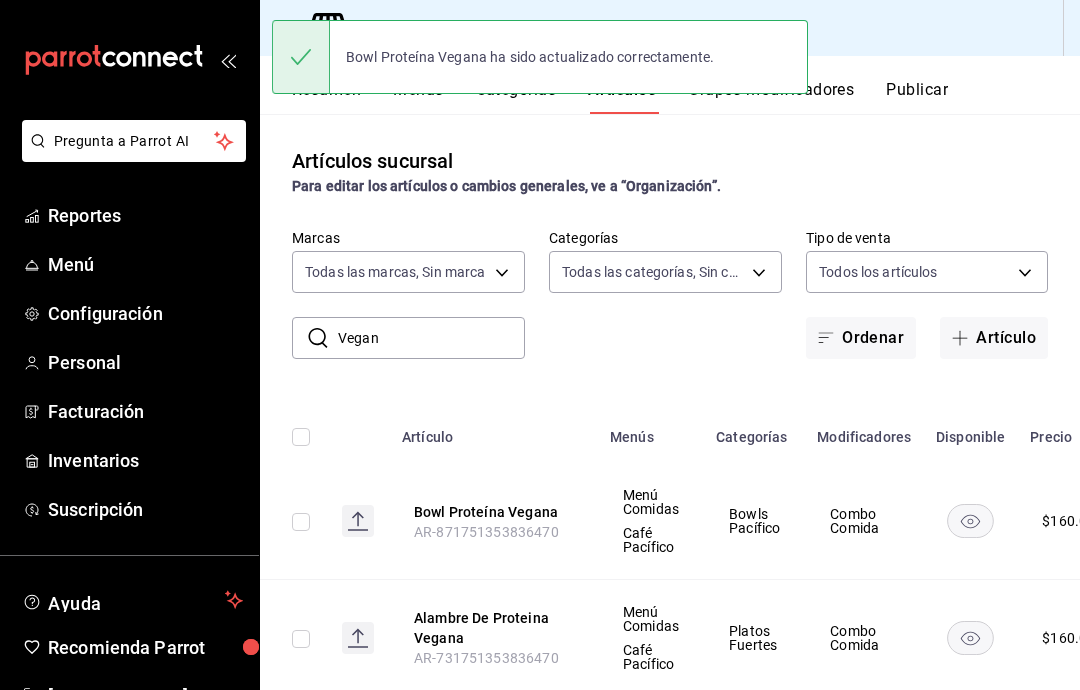 scroll, scrollTop: 0, scrollLeft: 0, axis: both 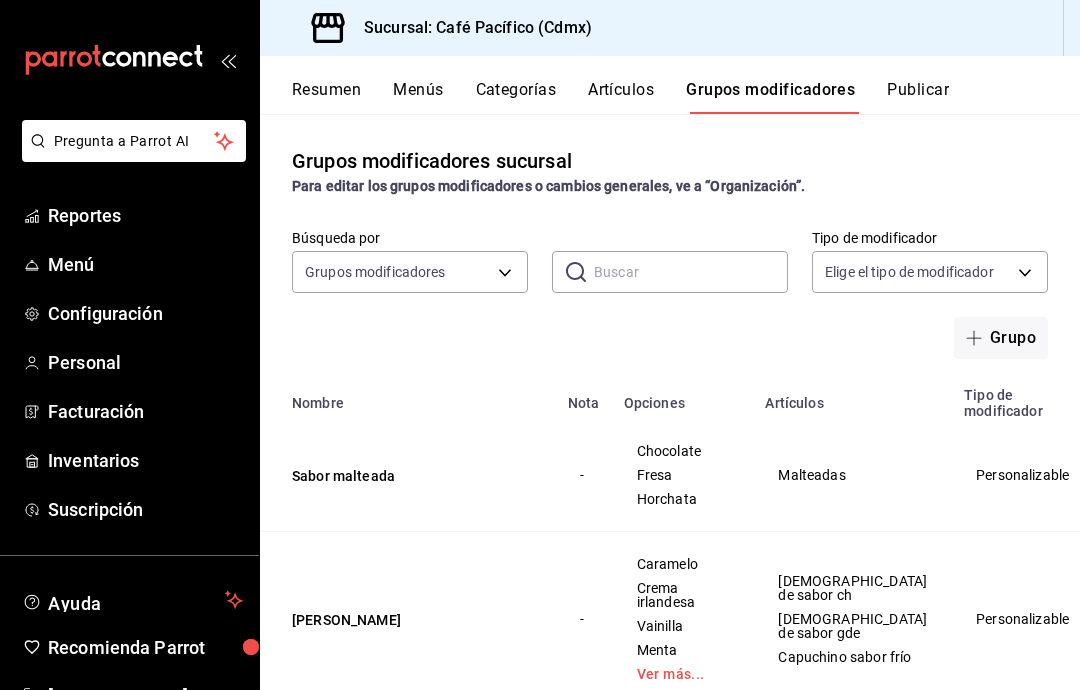 click on "Grupo" at bounding box center [1001, 338] 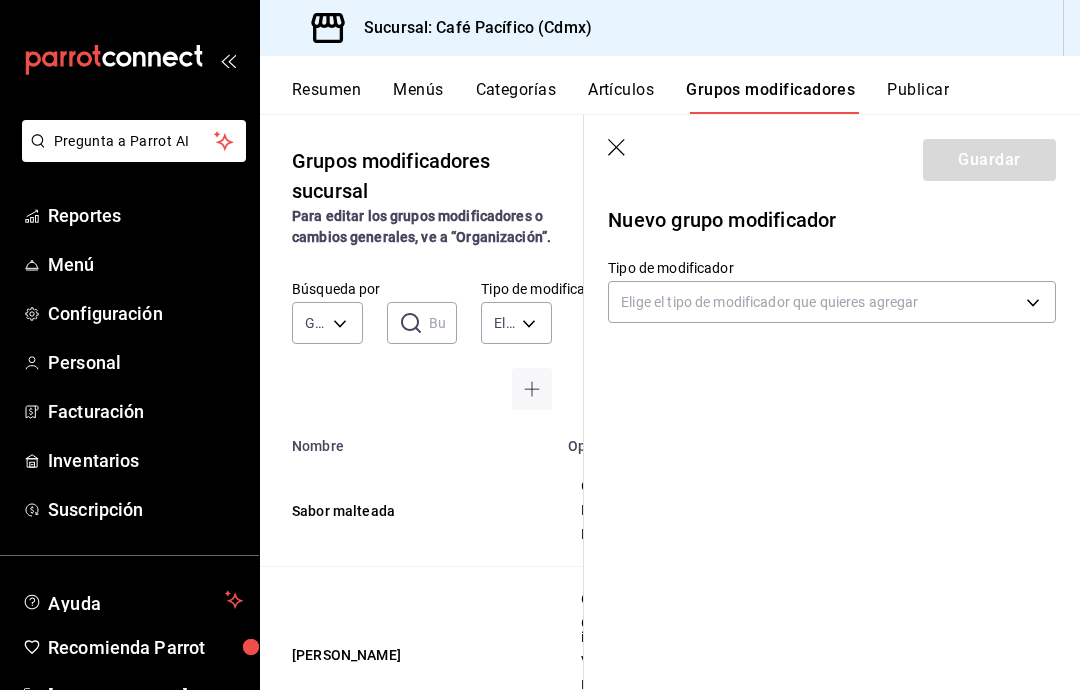 click on "Pregunta a Parrot AI Reportes   Menú   Configuración   Personal   Facturación   Inventarios   Suscripción   Ayuda Recomienda Parrot   [PERSON_NAME]   Sugerir nueva función   Sucursal: Café Pacífico (Cdmx) Resumen Menús Categorías Artículos Grupos modificadores Publicar Grupos modificadores sucursal Para editar los grupos modificadores o cambios generales, ve a “Organización”. Búsqueda por Grupos modificadores GROUP ​ ​ Tipo de modificador Elige el tipo de modificador Nombre Opciones Artículos Sabor malteada Chocolate Fresa Horchata Malteadas Sabor capuchino Caramelo Crema irlandesa Vainilla Menta Ver más... Capuchino de sabor ch Capuchino de sabor gde Capuchino sabor frío Sabores frappes Café Chocolate Ch blanco Horchata Ver más... Frappés Sabores aguas Mango Maracuya Fresa Guayaba Ver más... Soda Italiana Agua de frutas Topping enchiladas Con todo Sin crema Sin queso Sin lechuga Ver más... Enchiladas Enchiladas [PERSON_NAME] Chilaquiles Con todo Sin aguacate Sin crema Soya" at bounding box center [540, 345] 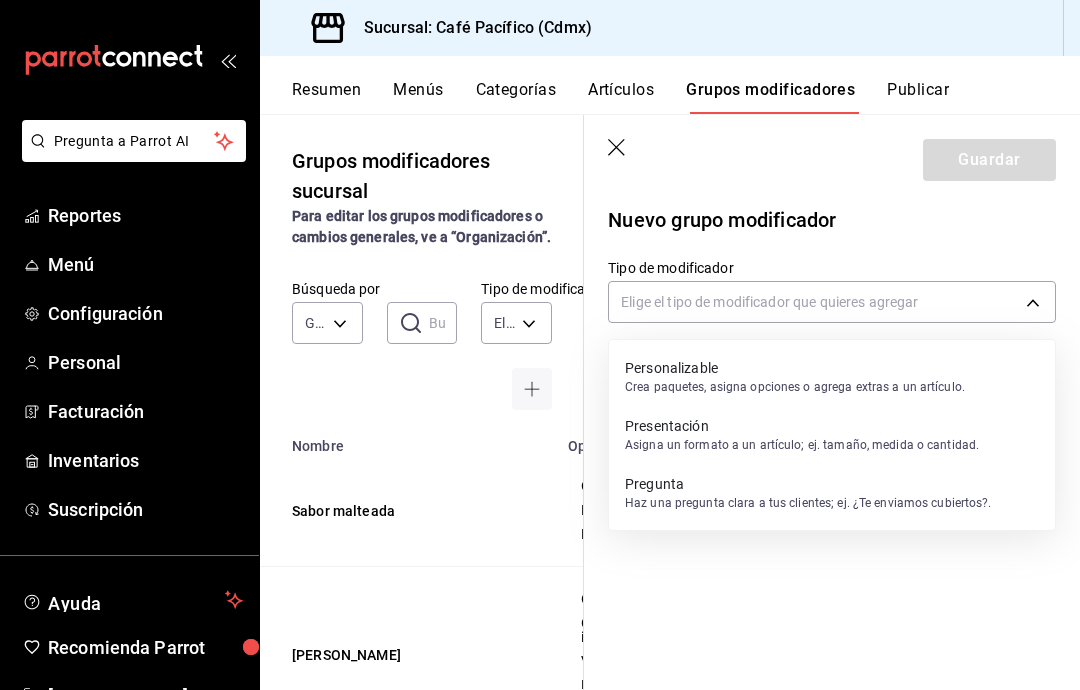 click on "Personalizable" at bounding box center (795, 368) 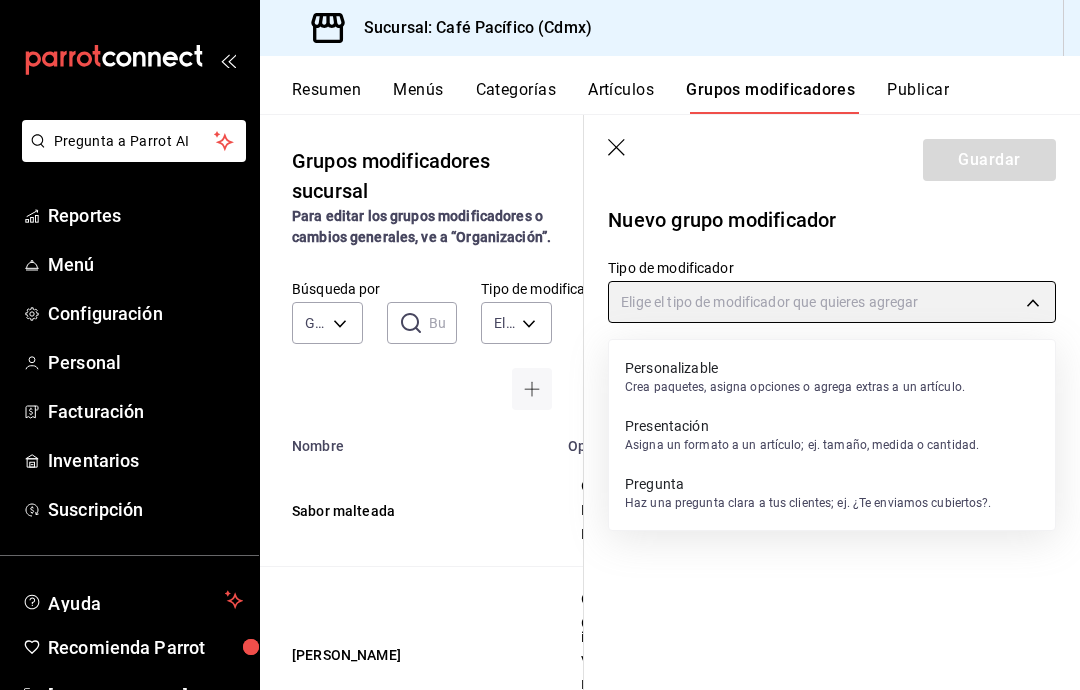 type on "CUSTOMIZABLE" 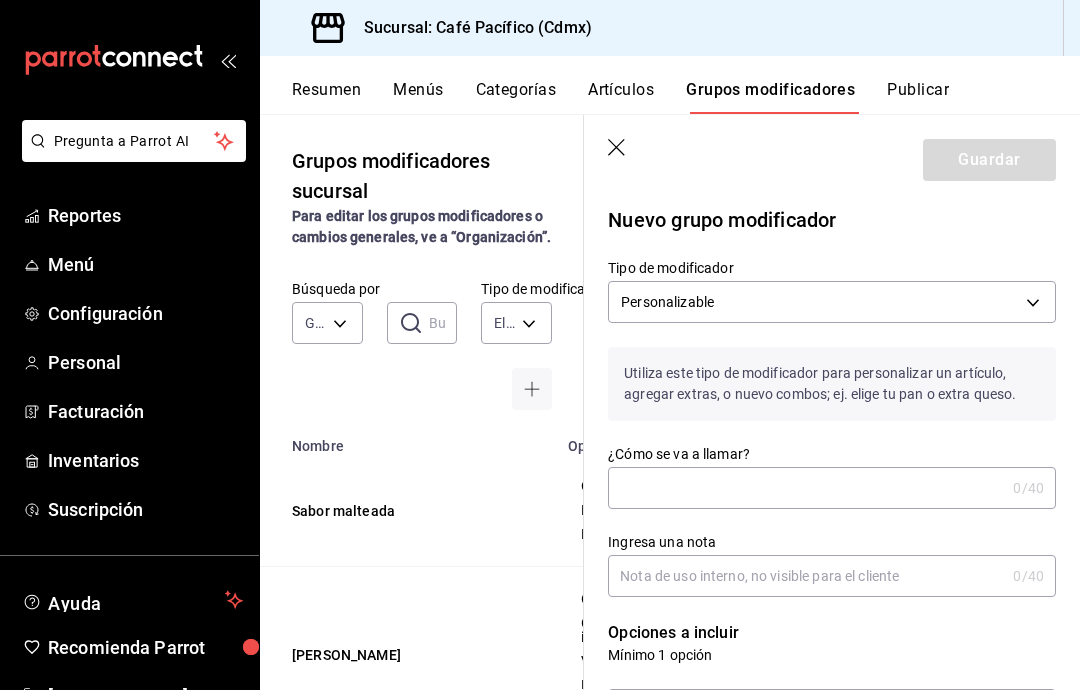click on "¿Cómo se va a llamar?" at bounding box center [806, 488] 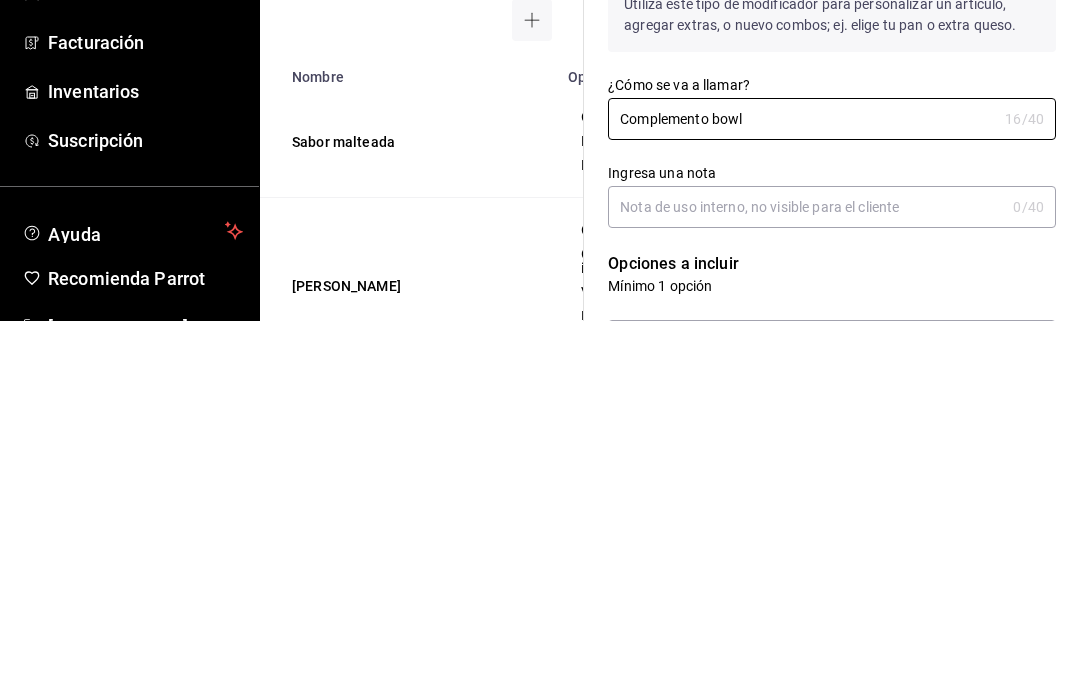 scroll, scrollTop: 80, scrollLeft: 0, axis: vertical 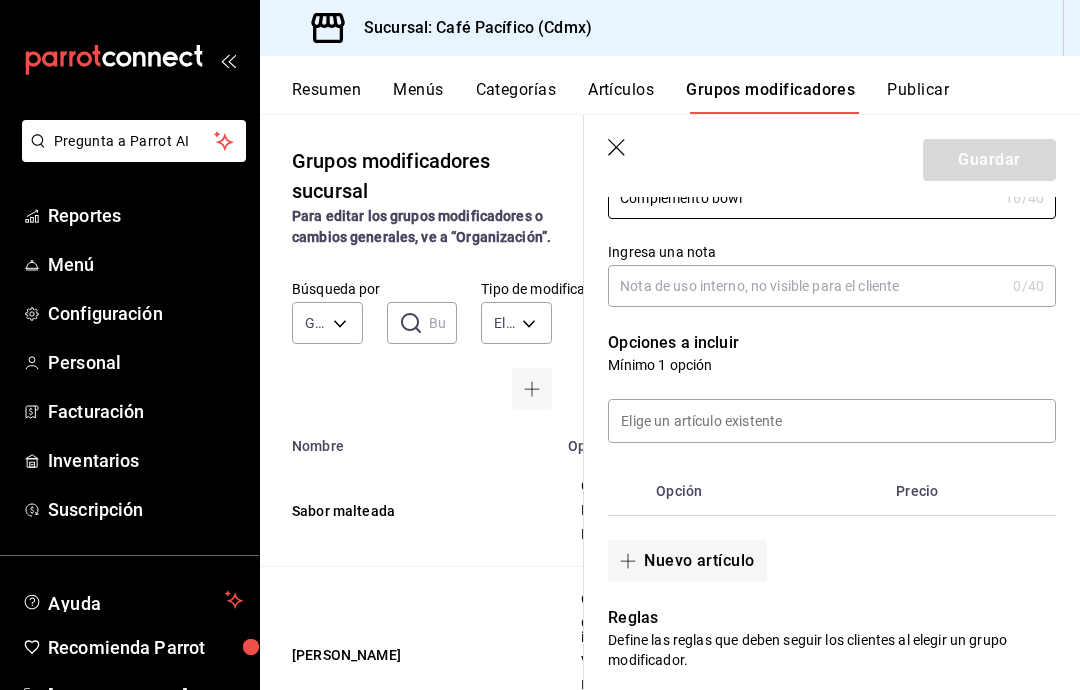 type on "Complemento bowl" 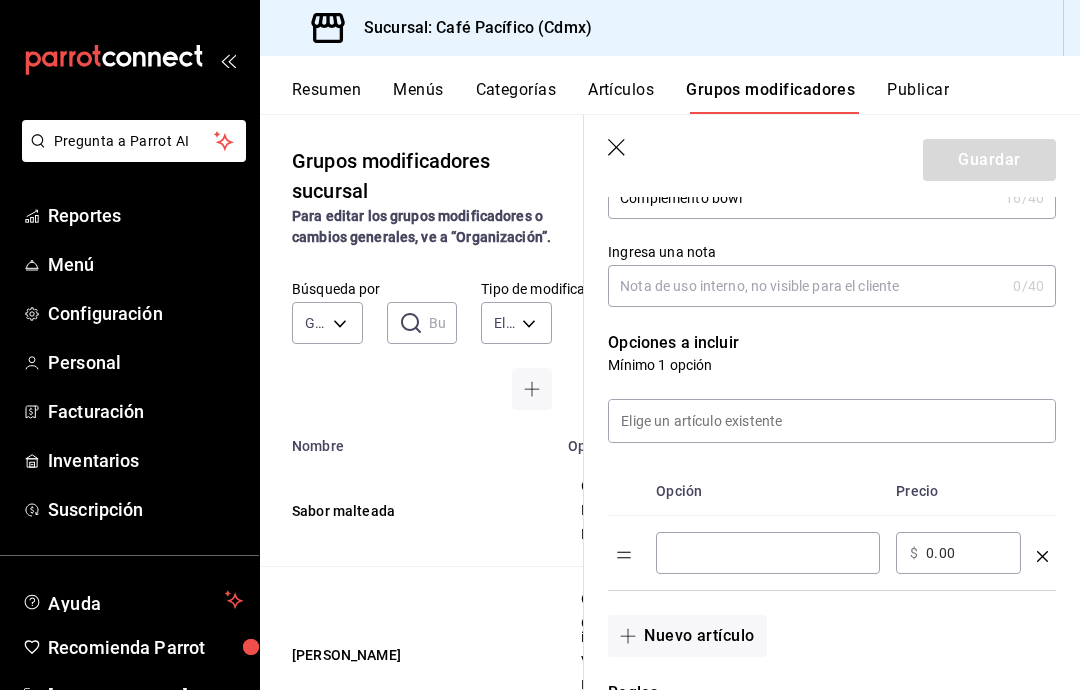 click at bounding box center (768, 553) 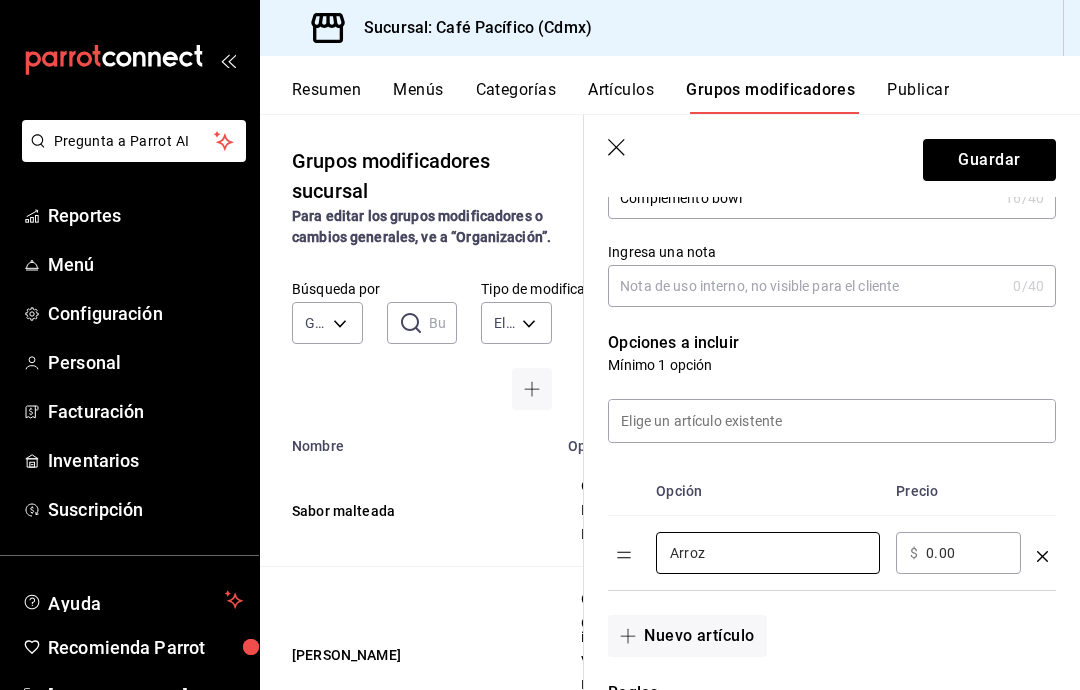 type on "Arroz" 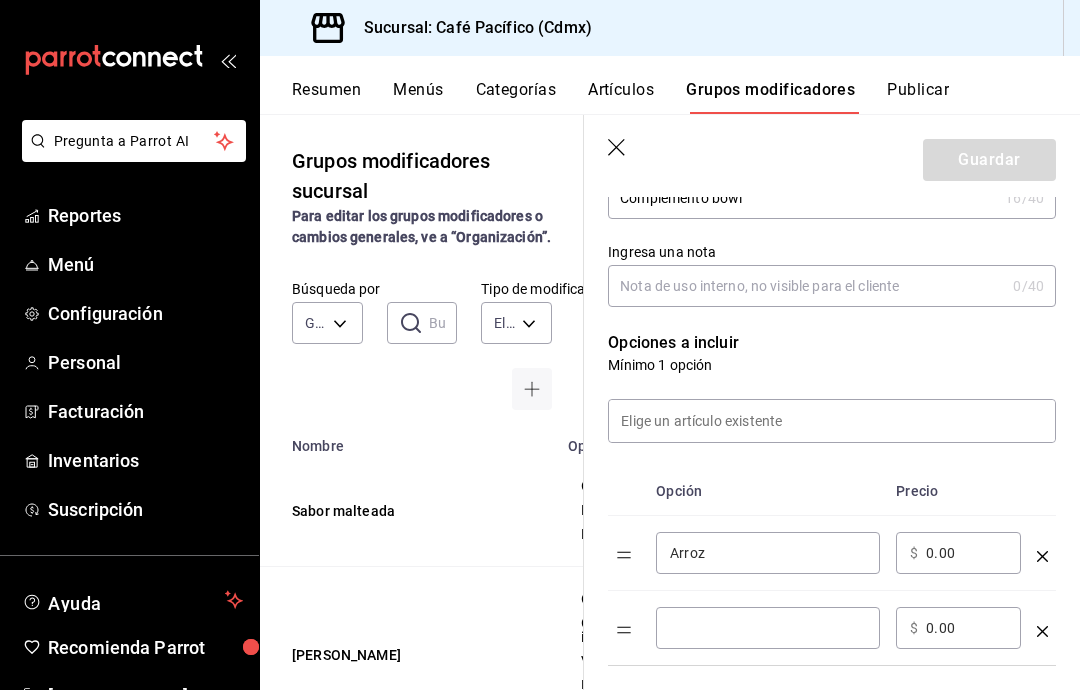 click at bounding box center (768, 628) 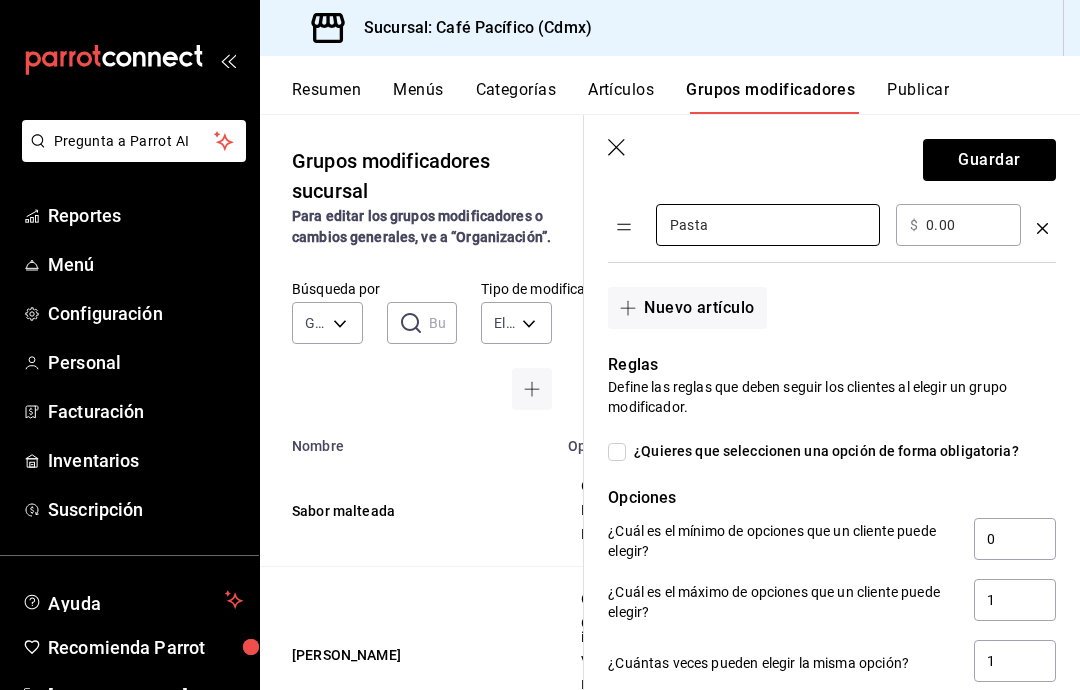 scroll, scrollTop: 786, scrollLeft: 0, axis: vertical 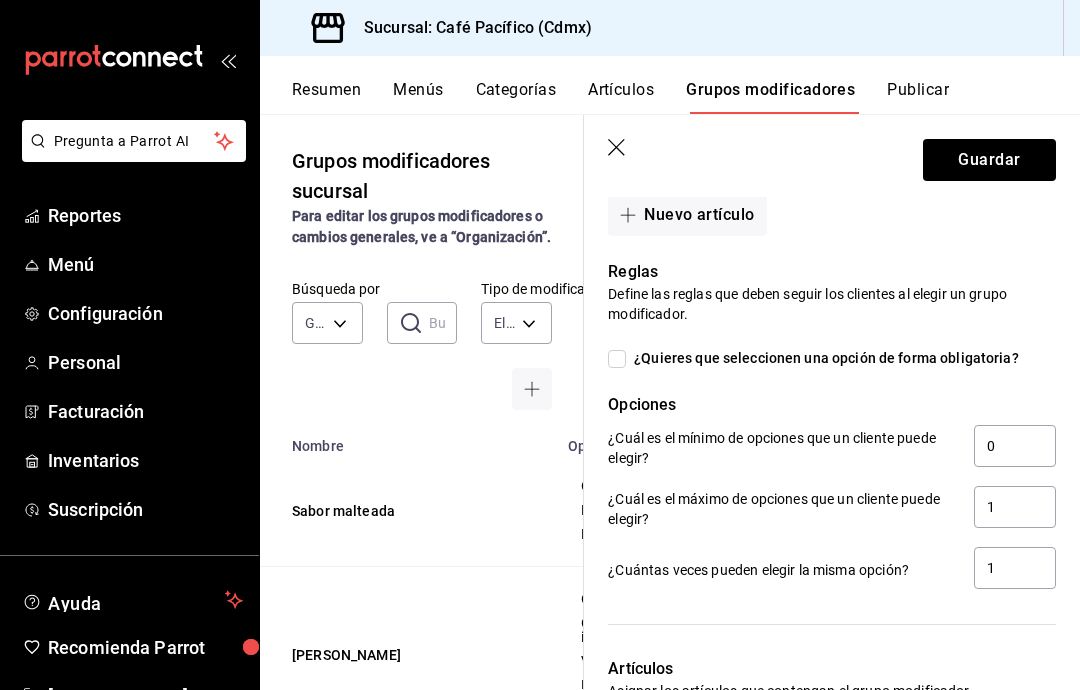 type on "Pasta" 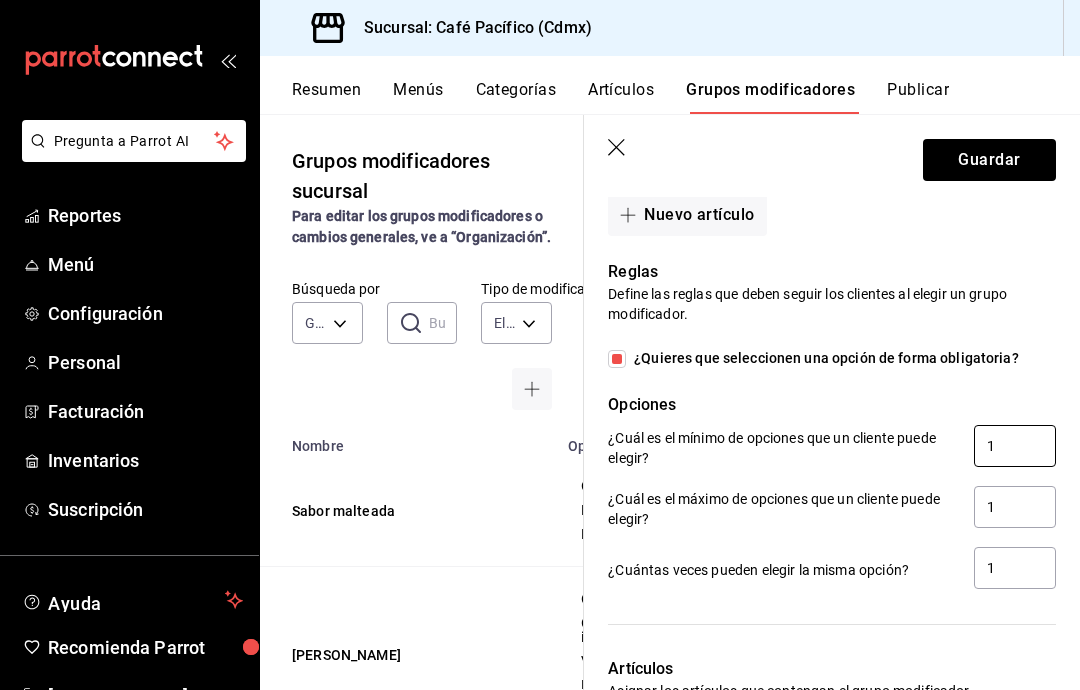 click on "1" at bounding box center (1015, 446) 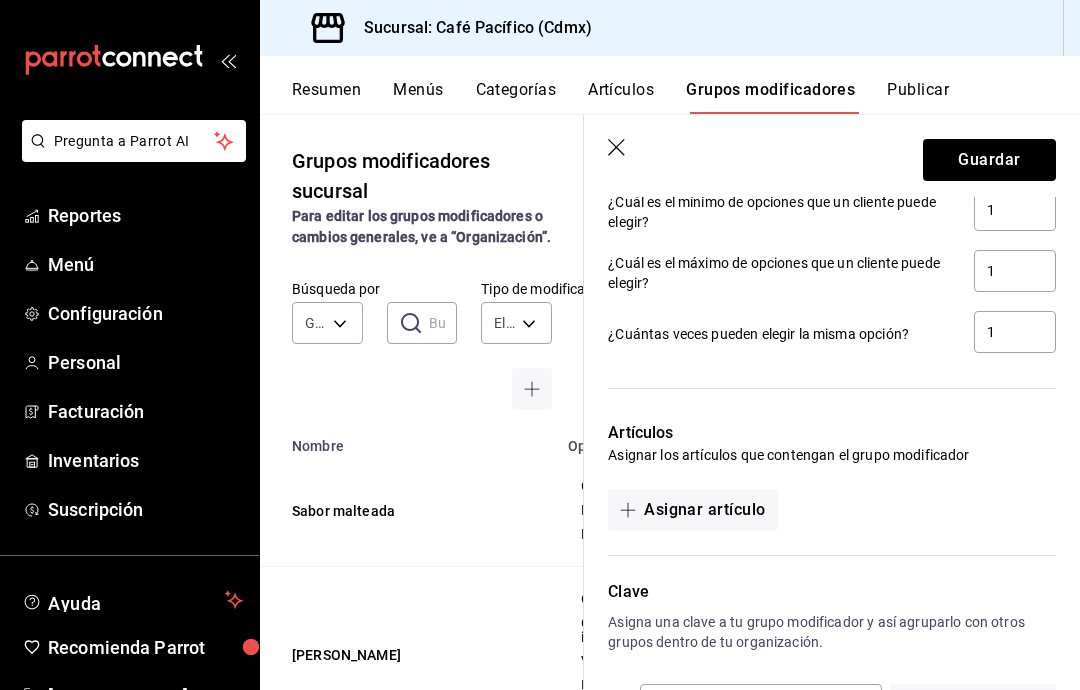 scroll, scrollTop: 1021, scrollLeft: 0, axis: vertical 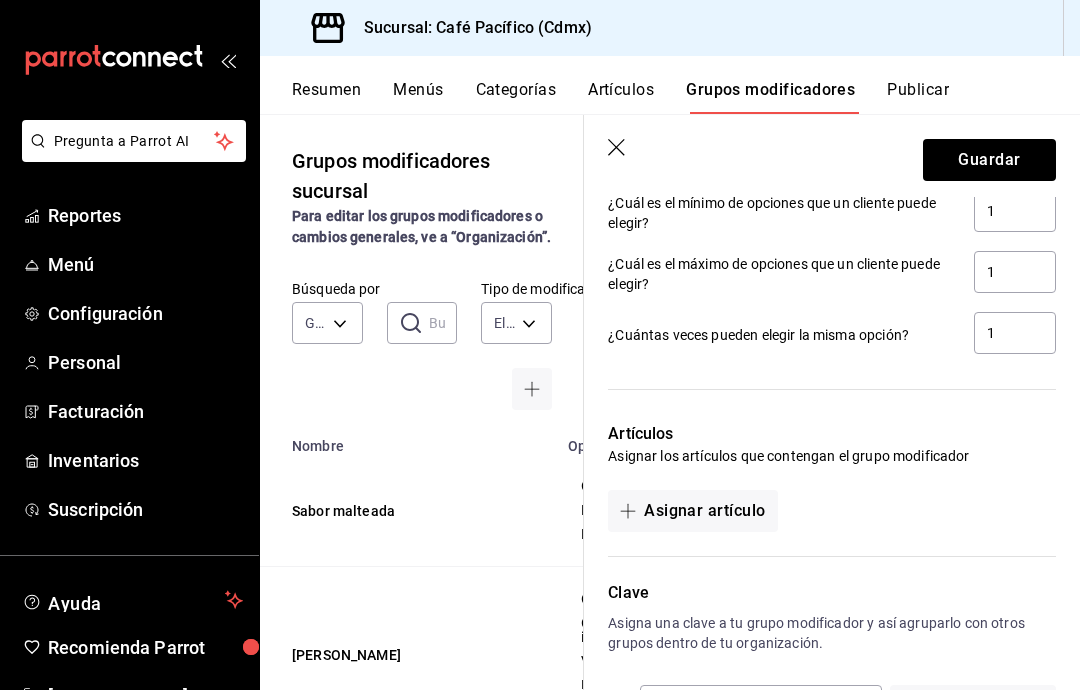 click on "Asignar artículo" at bounding box center [692, 511] 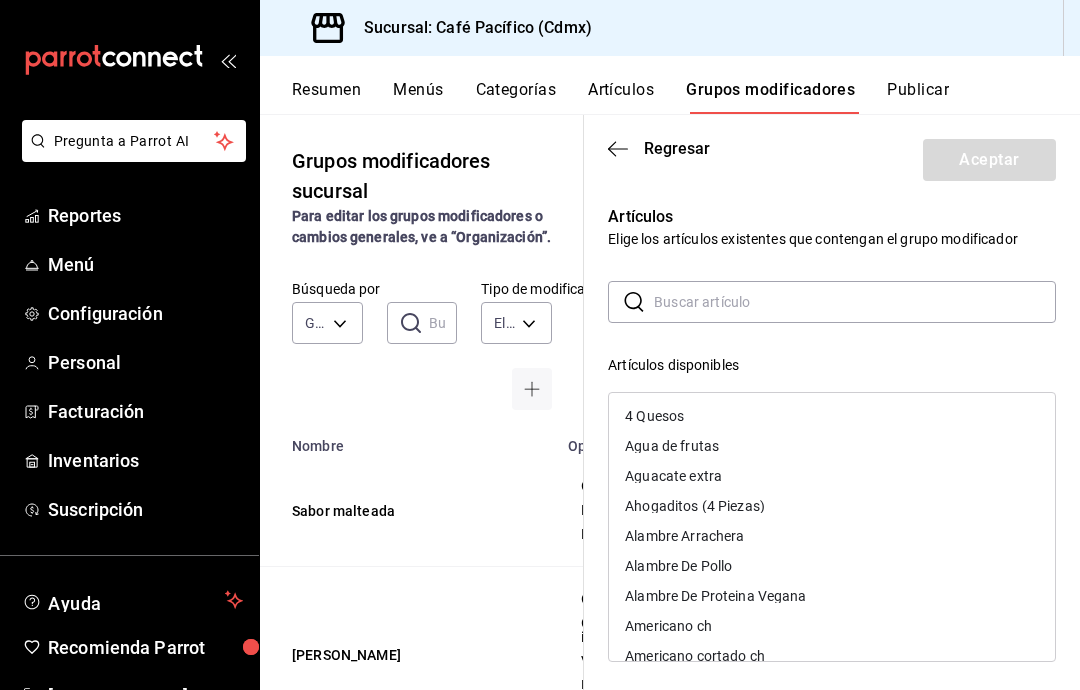 scroll, scrollTop: 0, scrollLeft: 0, axis: both 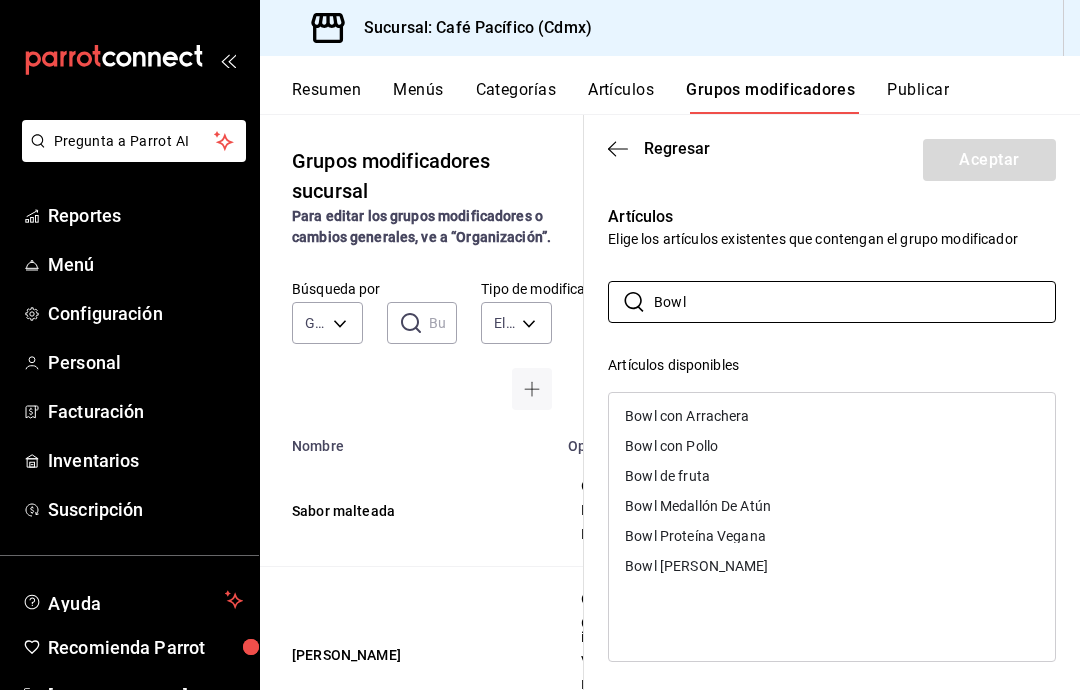 type on "Bowl" 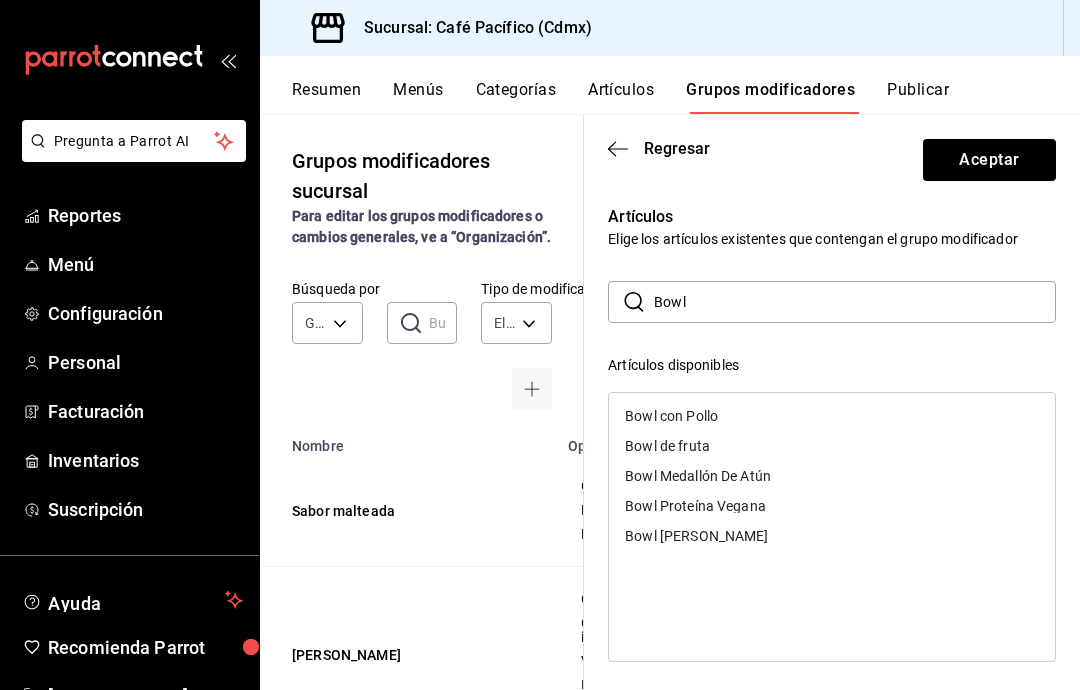 click on "Bowl con Pollo" at bounding box center [671, 416] 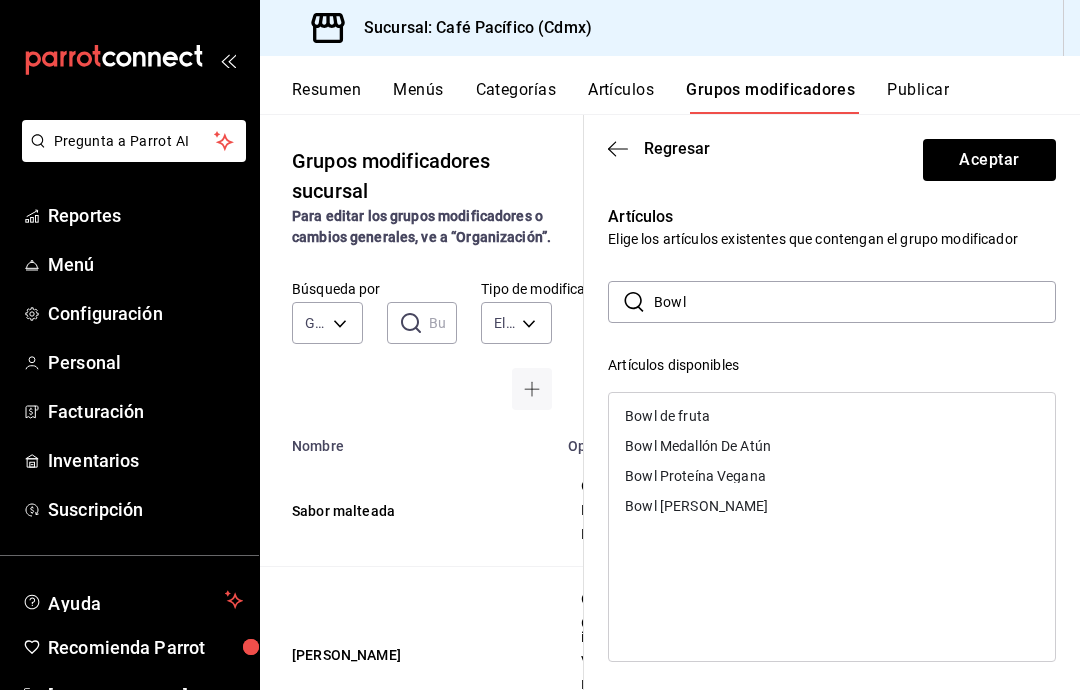 click on "Bowl de fruta" at bounding box center (667, 416) 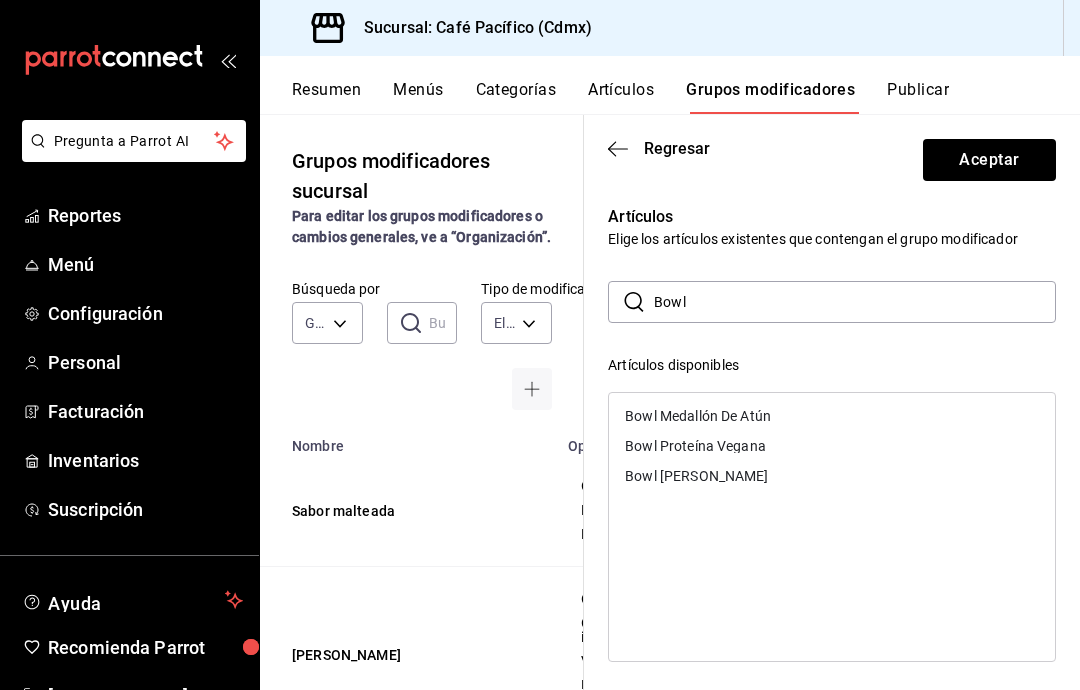 click on "Bowl Medallón De Atún" at bounding box center [698, 416] 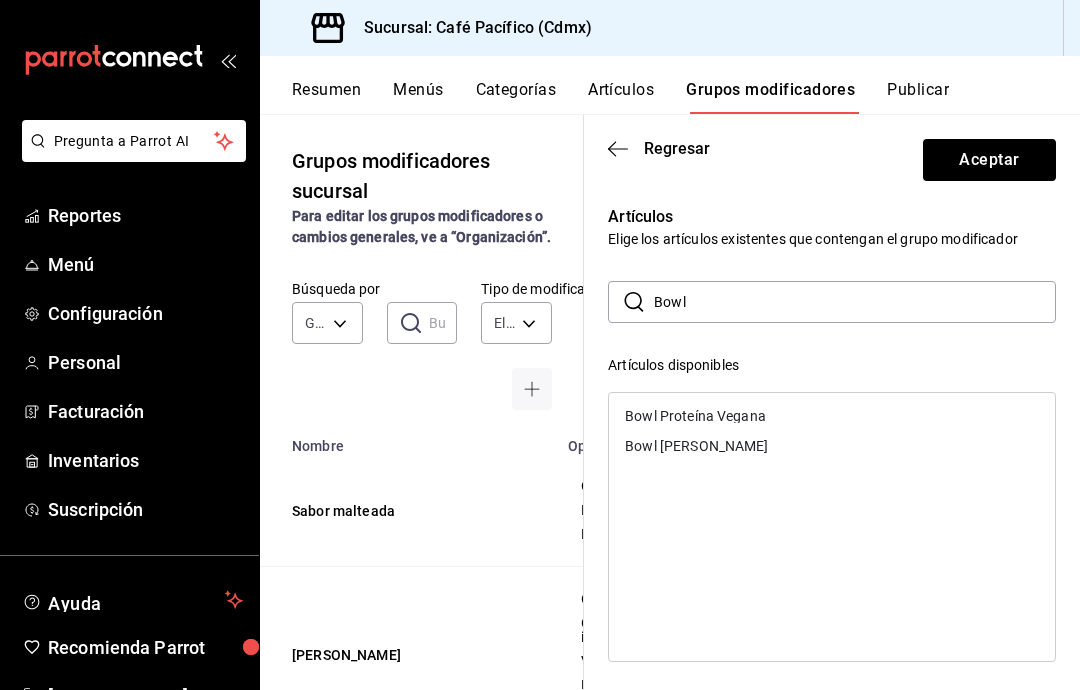 click on "Bowl Proteína Vegana" at bounding box center [695, 416] 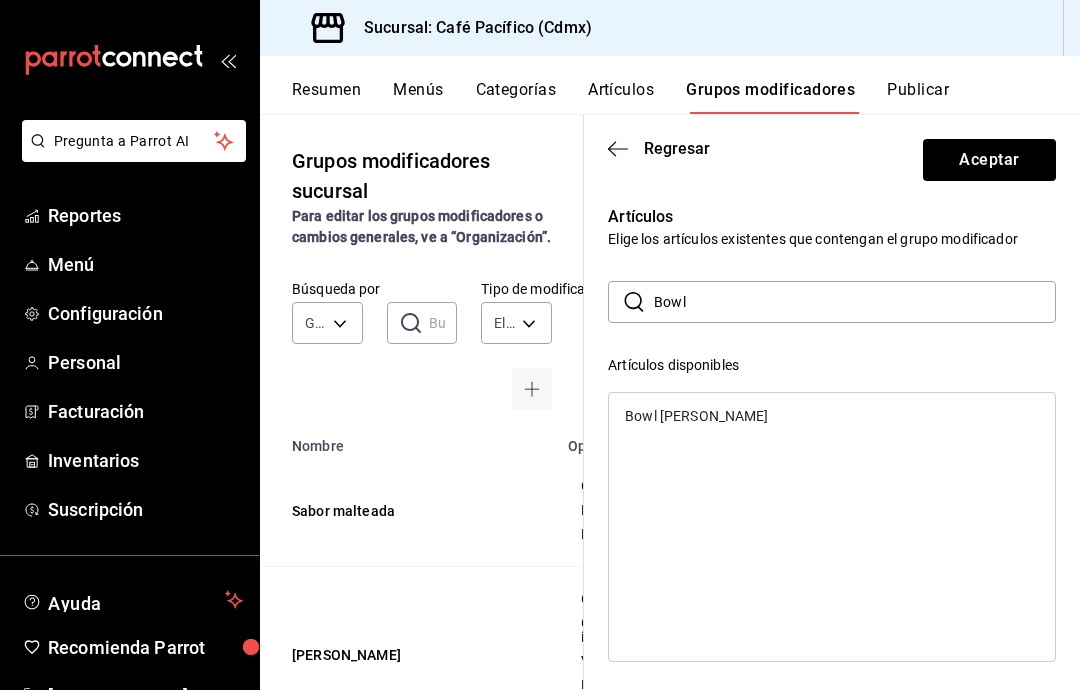 click on "Bowl [PERSON_NAME]" at bounding box center (696, 416) 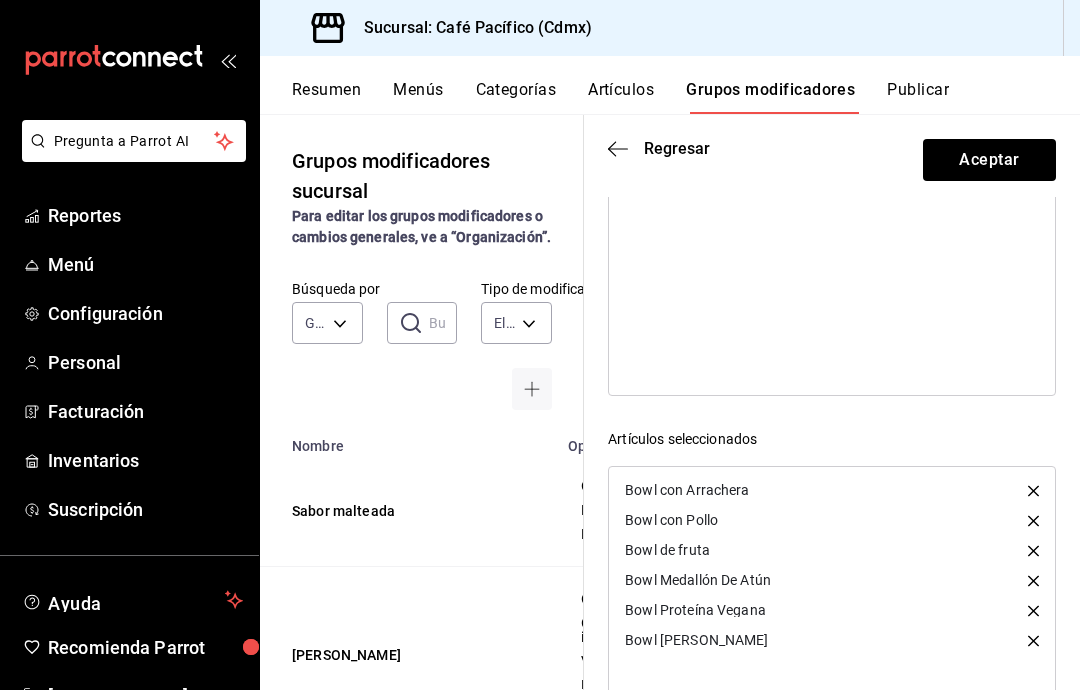 scroll, scrollTop: 265, scrollLeft: 0, axis: vertical 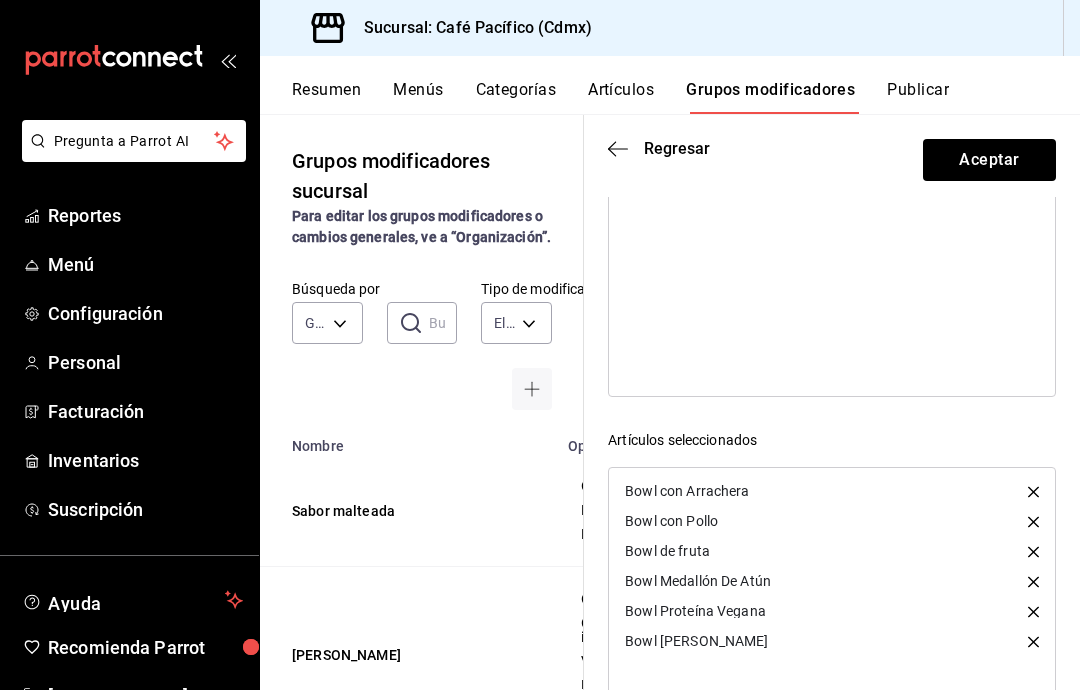 click 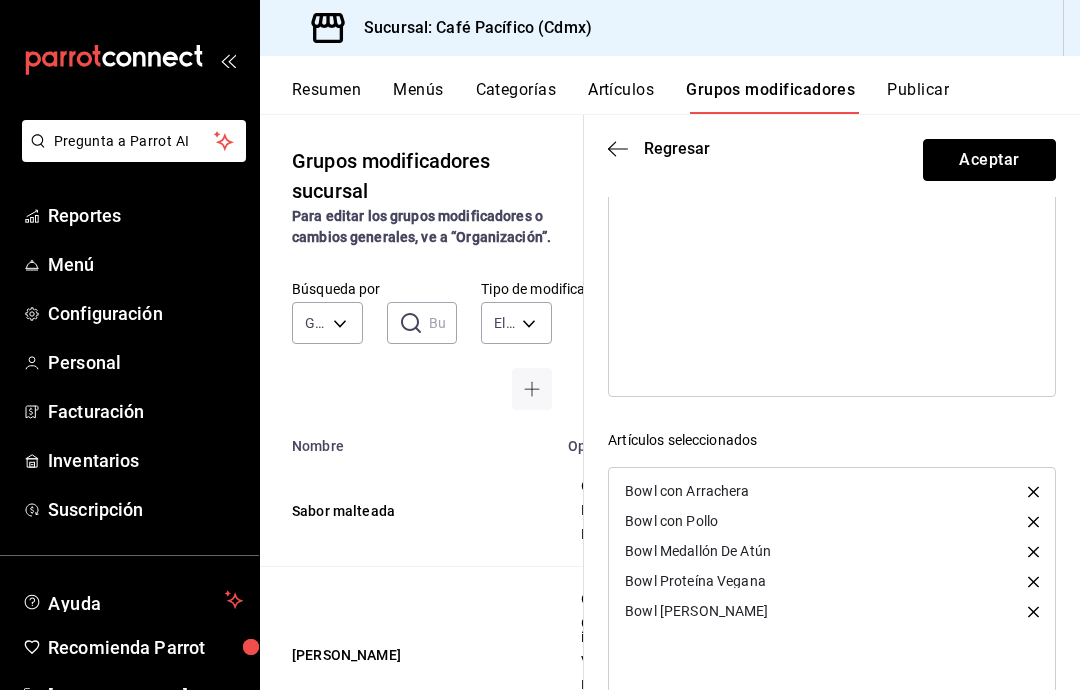 click on "Aceptar" at bounding box center [989, 160] 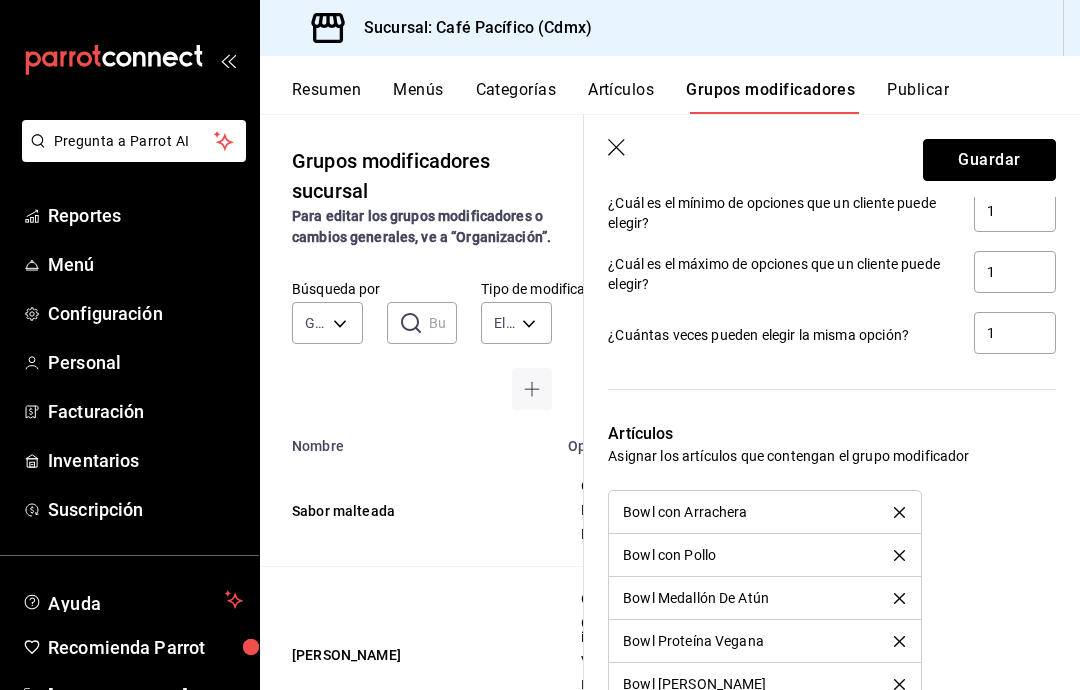 click on "Guardar" at bounding box center (989, 160) 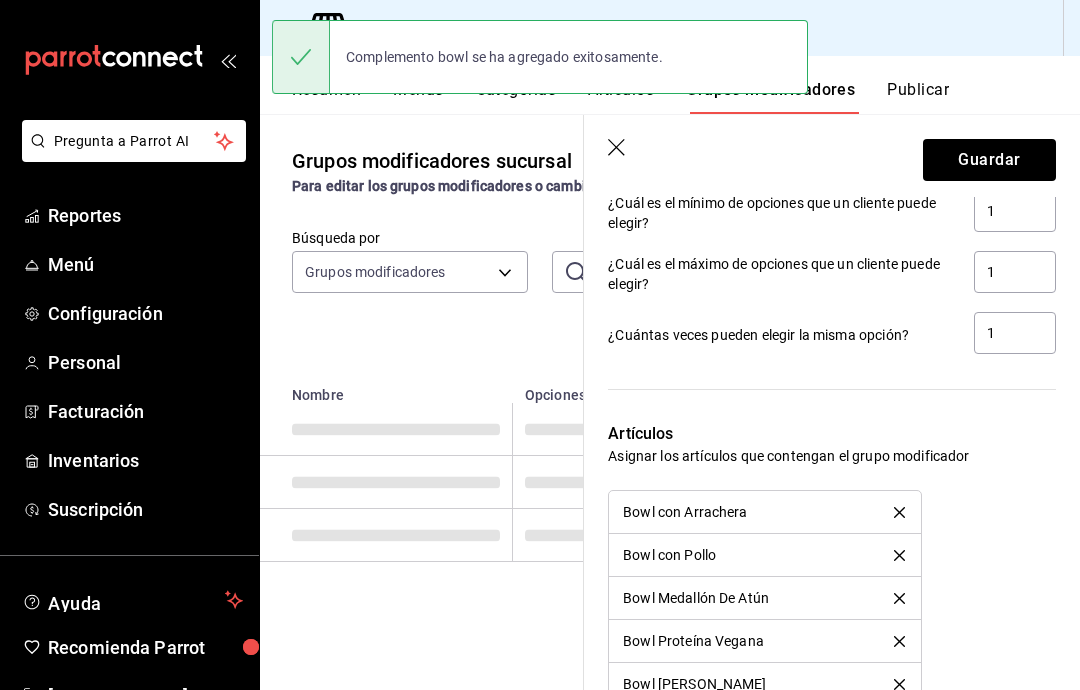 scroll, scrollTop: 0, scrollLeft: 0, axis: both 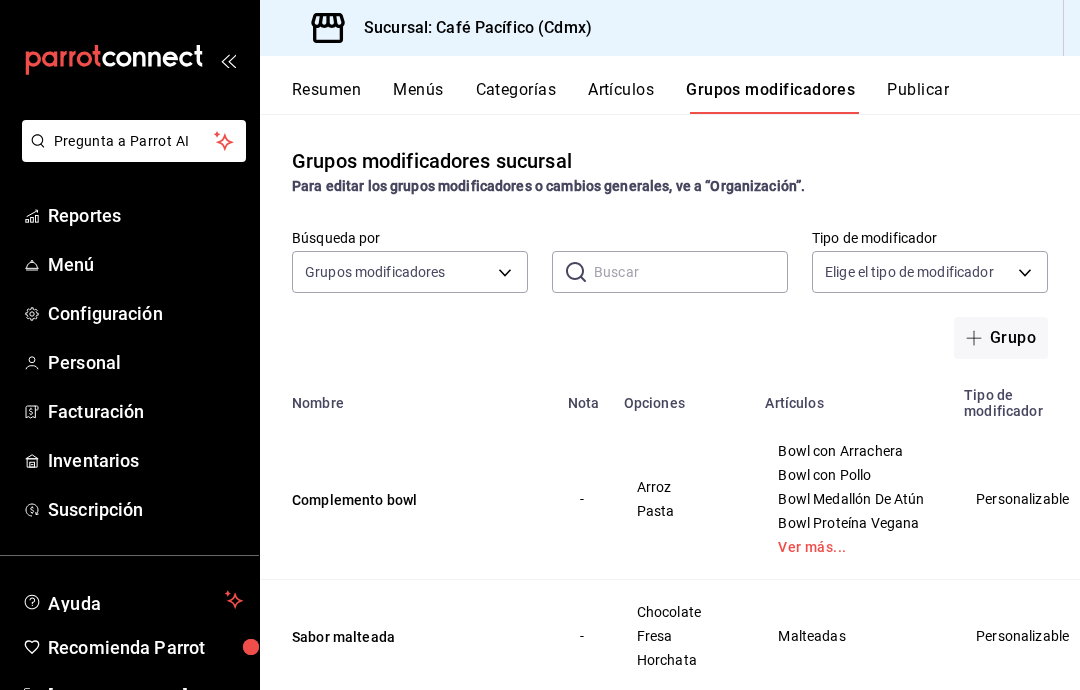 click on "Personal" at bounding box center (145, 362) 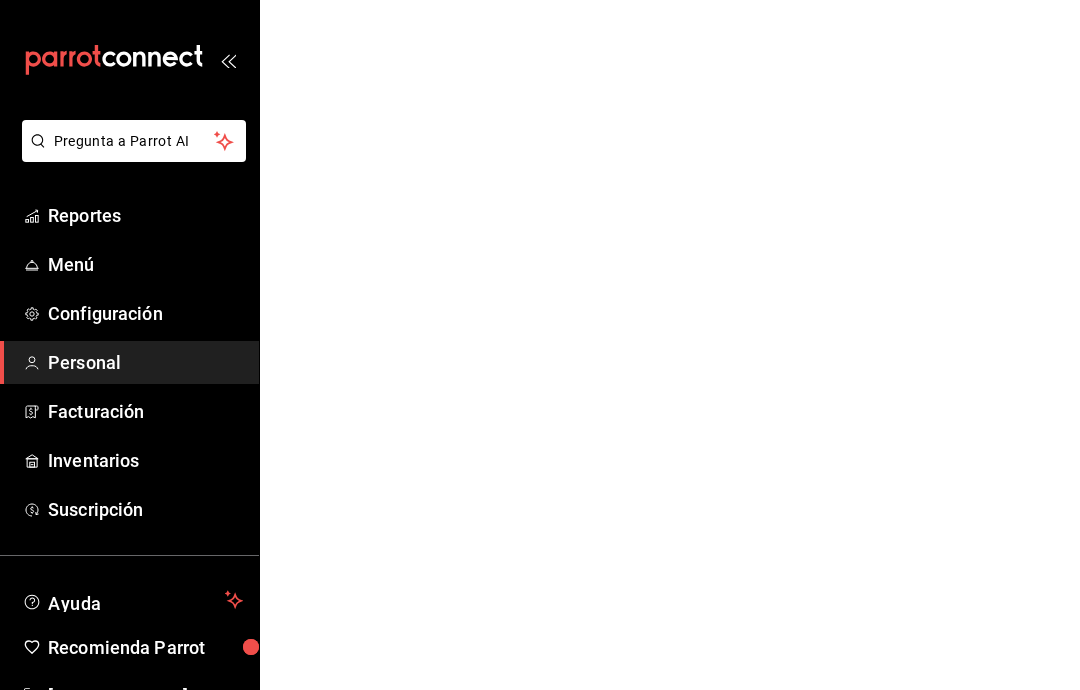 scroll, scrollTop: 0, scrollLeft: 0, axis: both 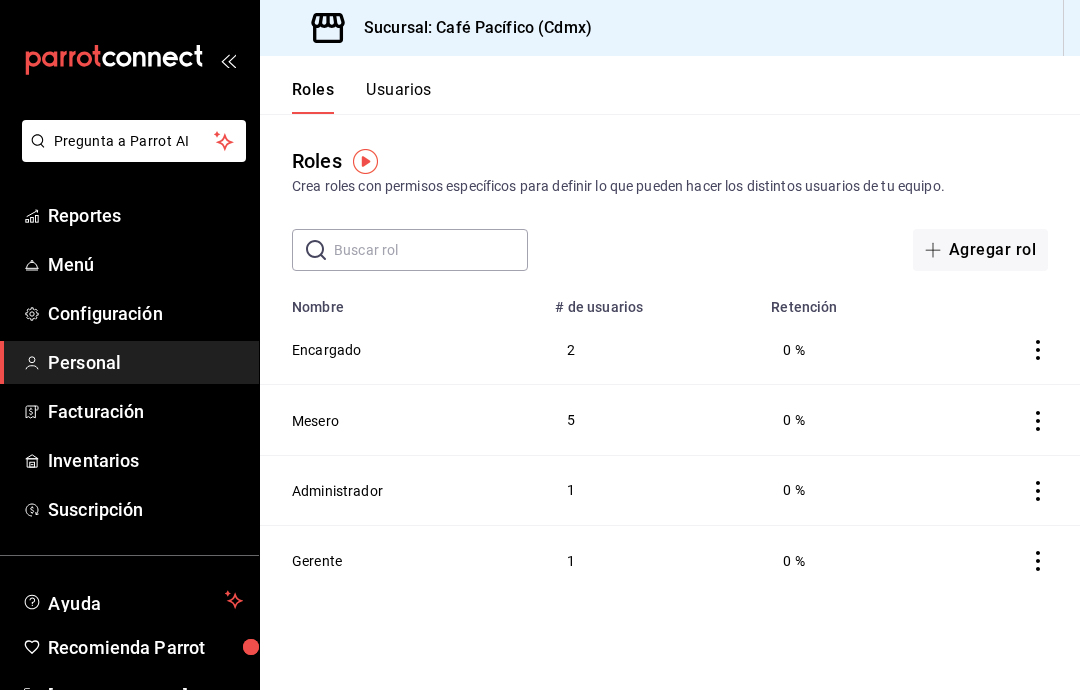 click on "Personal" at bounding box center [145, 362] 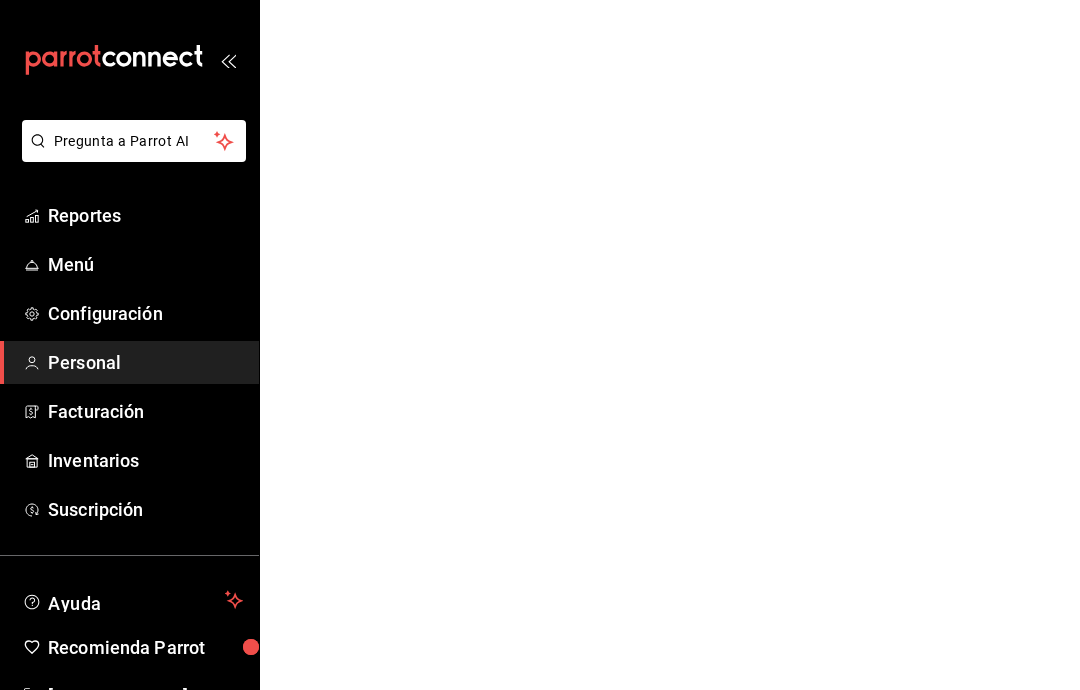 click on "Pregunta a Parrot AI Reportes   Menú   Configuración   Personal   Facturación   Inventarios   Suscripción   Ayuda Recomienda Parrot   [PERSON_NAME]   Sugerir nueva función   GANA 1 MES GRATIS EN TU SUSCRIPCIÓN AQUÍ ¿Recuerdas cómo empezó tu restaurante?
[DATE] puedes ayudar a un colega a tener el mismo cambio que tú viviste.
Recomienda Parrot directamente desde tu Portal Administrador.
Es fácil y rápido.
🎁 Por cada restaurante que se una, ganas 1 mes gratis. Ver video tutorial Ir a video Ver video tutorial Ir a video Pregunta a Parrot AI Reportes   Menú   Configuración   Personal   Facturación   Inventarios   Suscripción   Ayuda Recomienda Parrot   [PERSON_NAME]   Sugerir nueva función   Visitar centro de ayuda [PHONE_NUMBER] [EMAIL_ADDRESS][DOMAIN_NAME] Visitar centro de ayuda [PHONE_NUMBER] [EMAIL_ADDRESS][DOMAIN_NAME]" at bounding box center [540, 0] 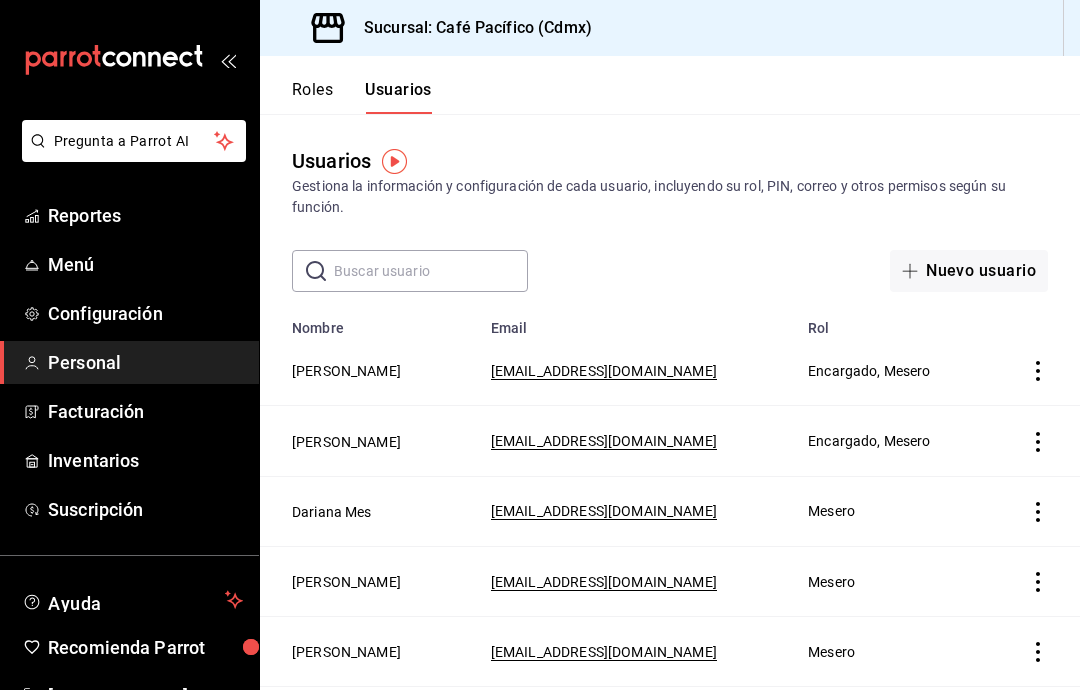 click on "[PERSON_NAME]" at bounding box center [346, 442] 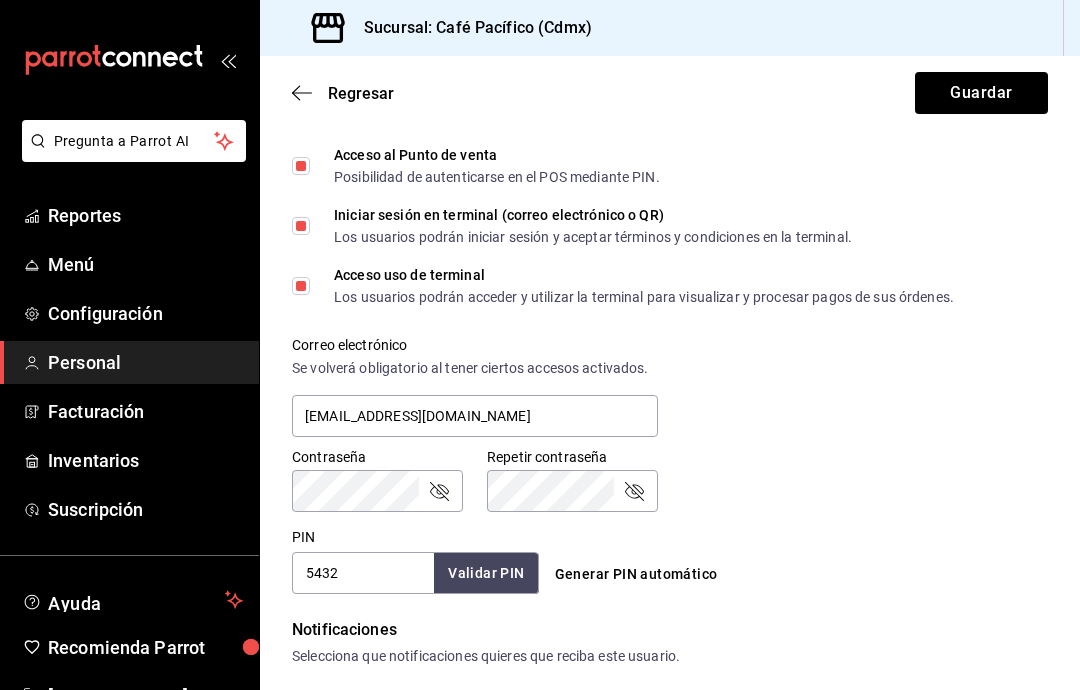 scroll, scrollTop: 549, scrollLeft: 0, axis: vertical 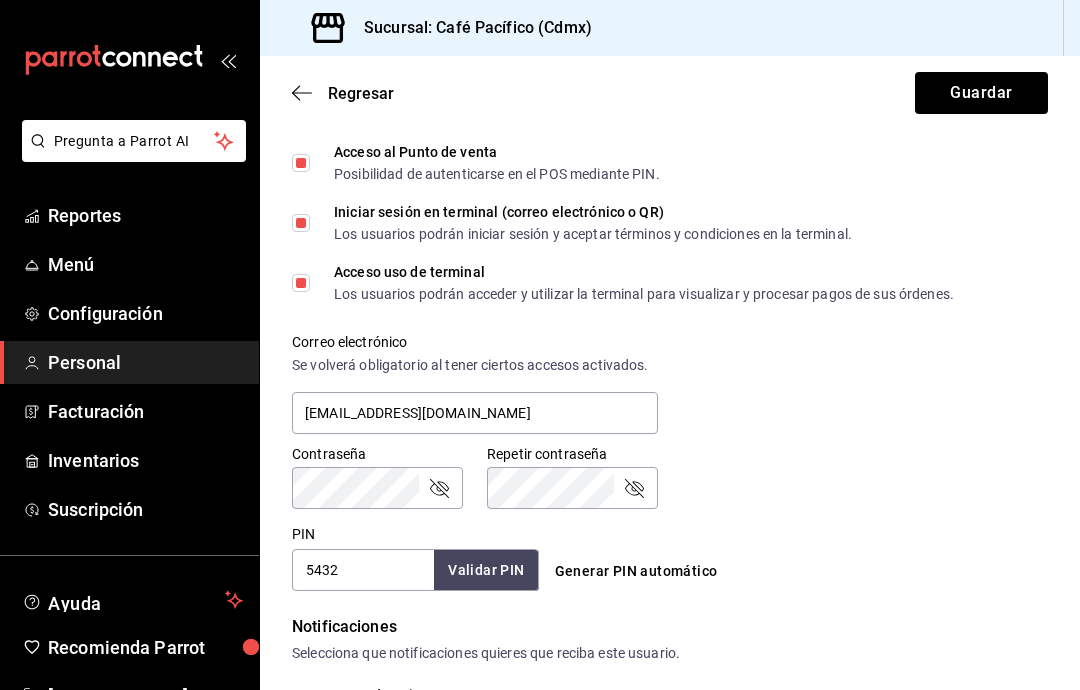 click on "Iniciar sesión en terminal (correo electrónico o QR) Los usuarios podrán iniciar sesión y aceptar términos y condiciones en la terminal." at bounding box center [301, 223] 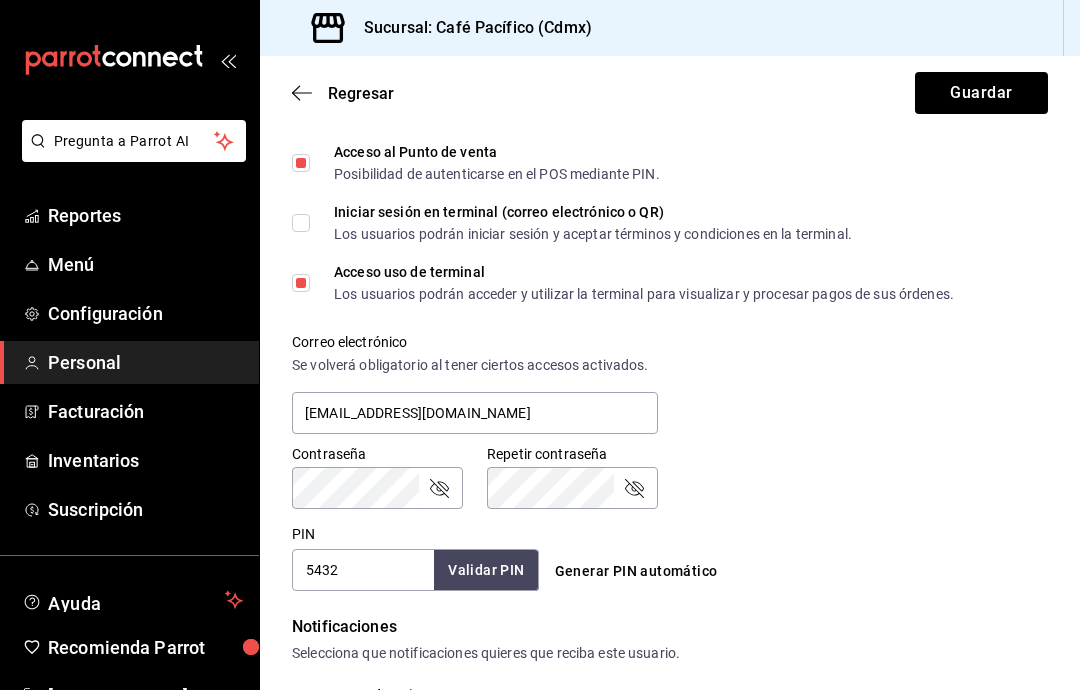 click on "5432" at bounding box center [363, 570] 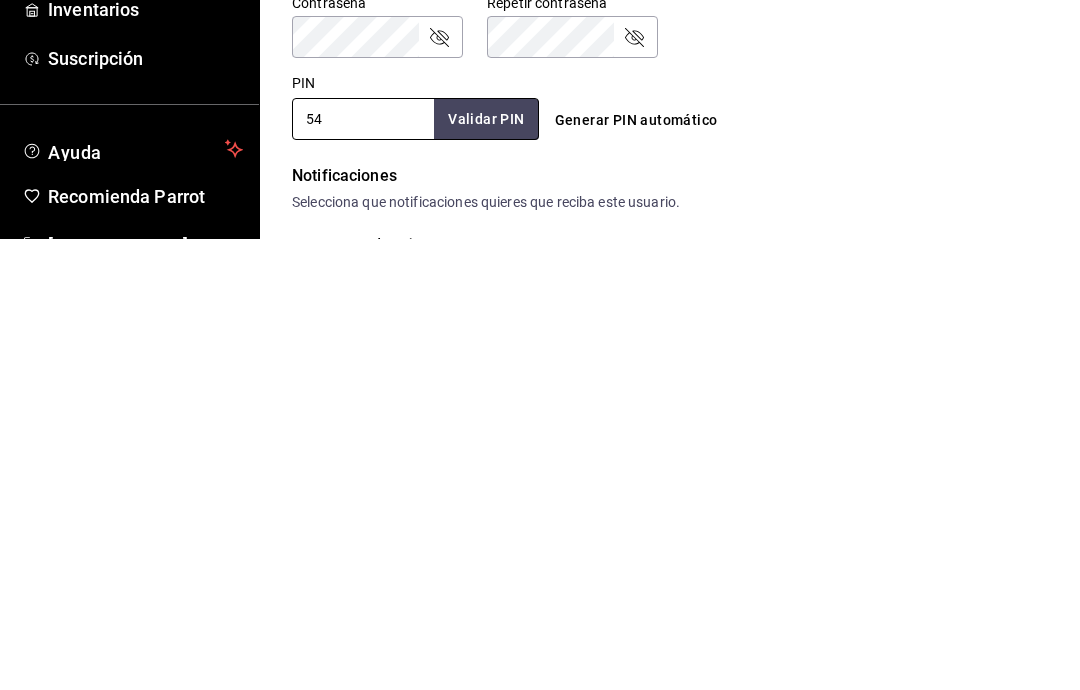 type on "5" 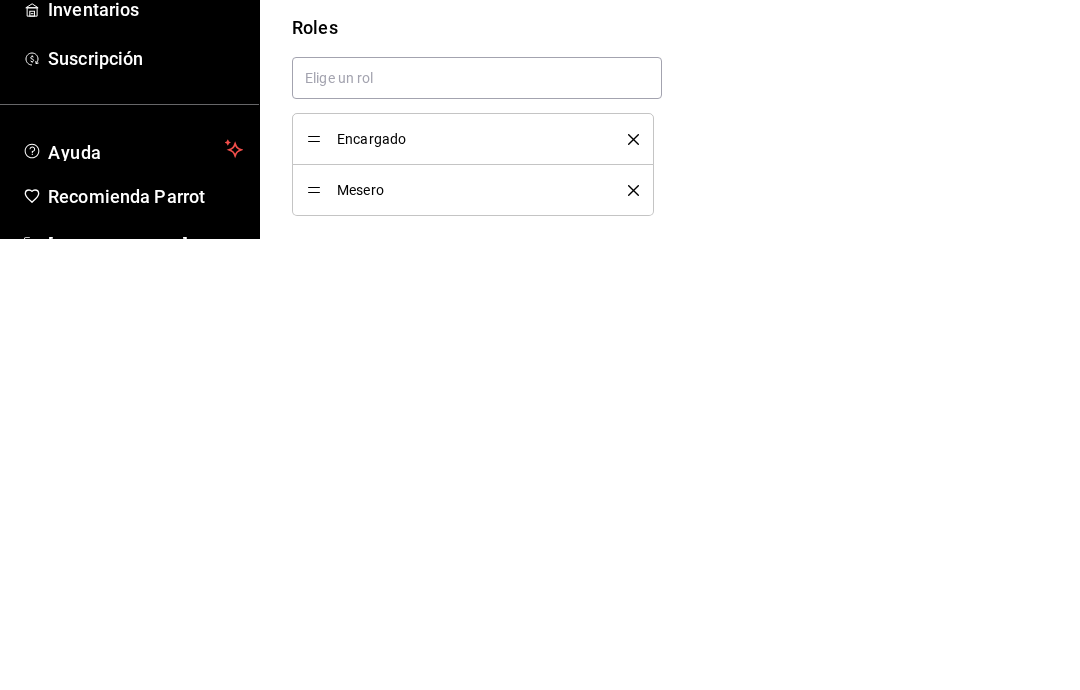 scroll, scrollTop: 959, scrollLeft: 0, axis: vertical 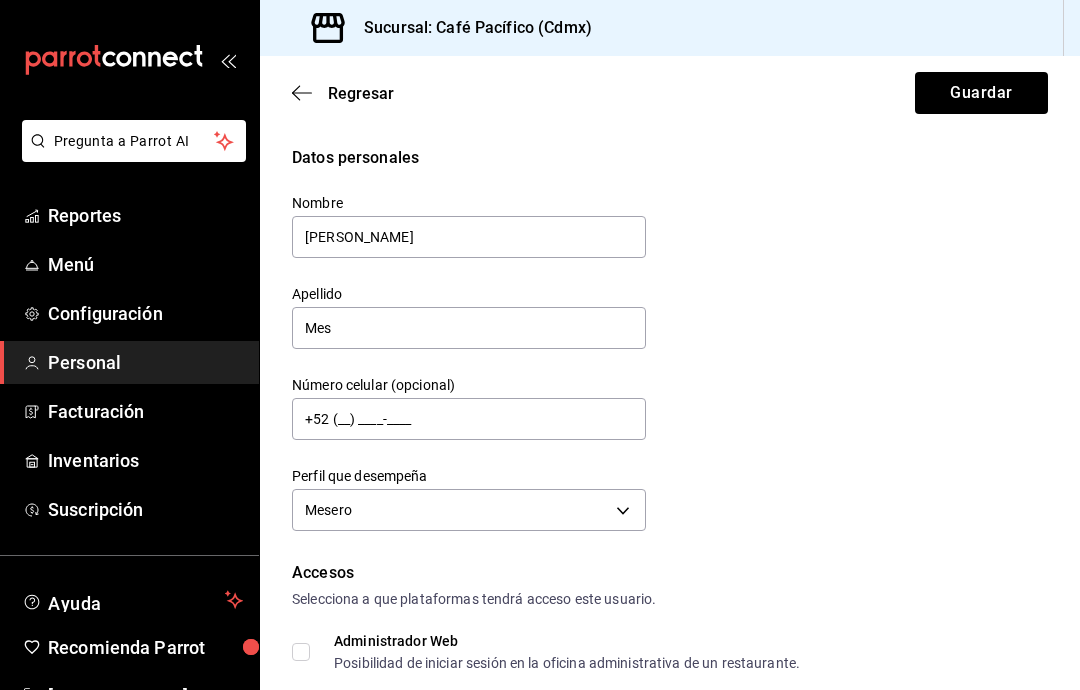 type on "1929" 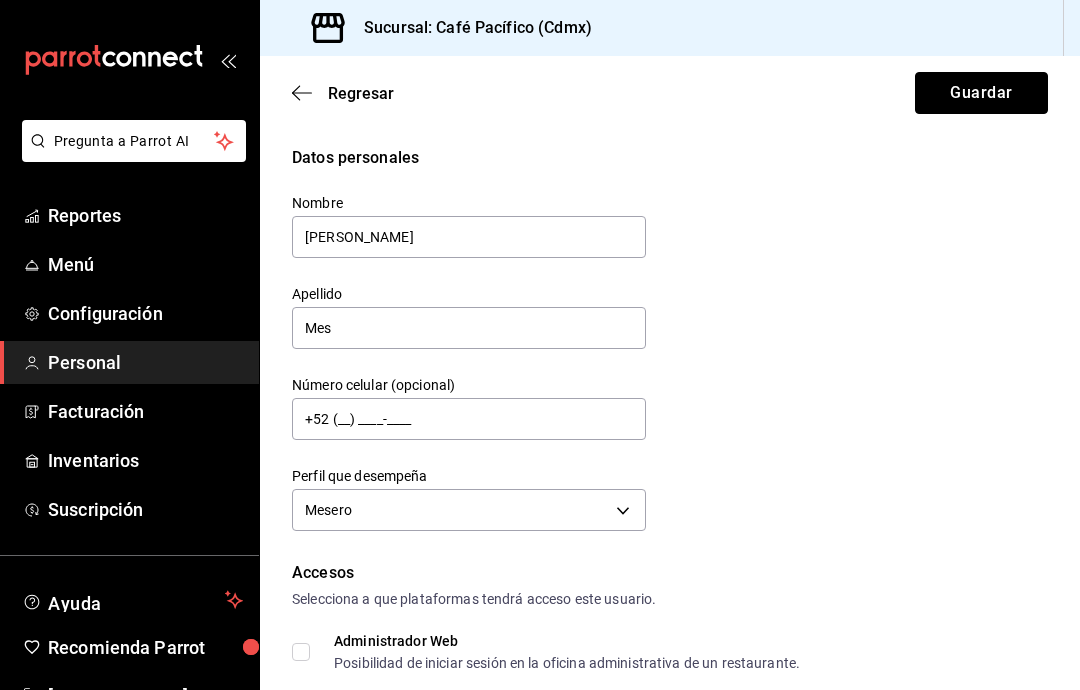 click on "Guardar" at bounding box center [981, 93] 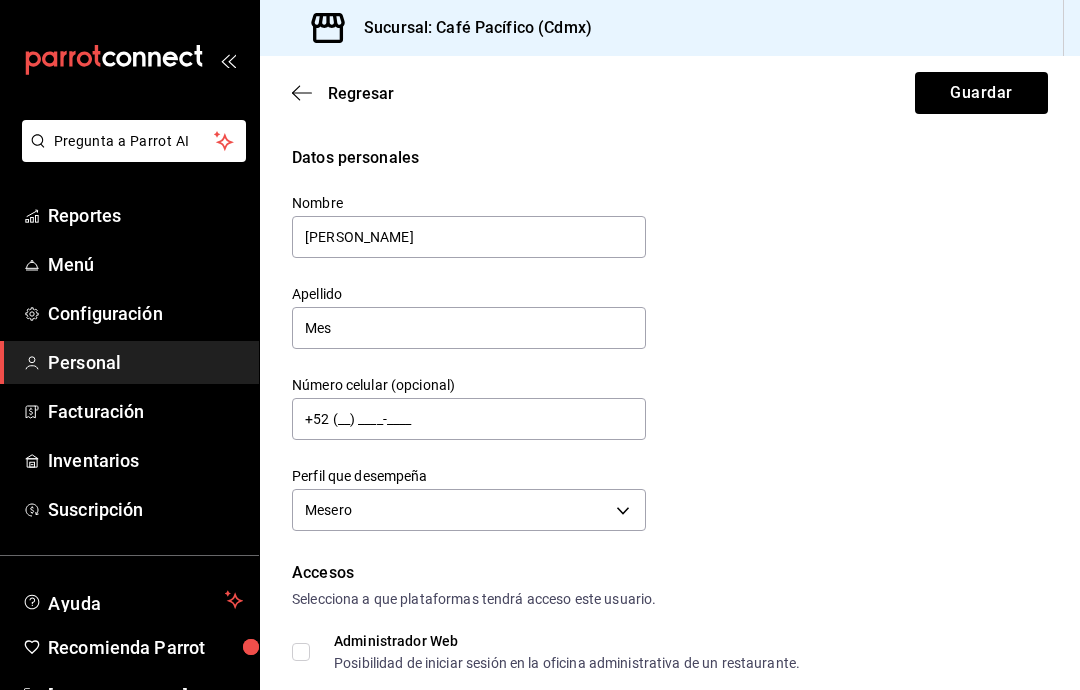 checkbox on "true" 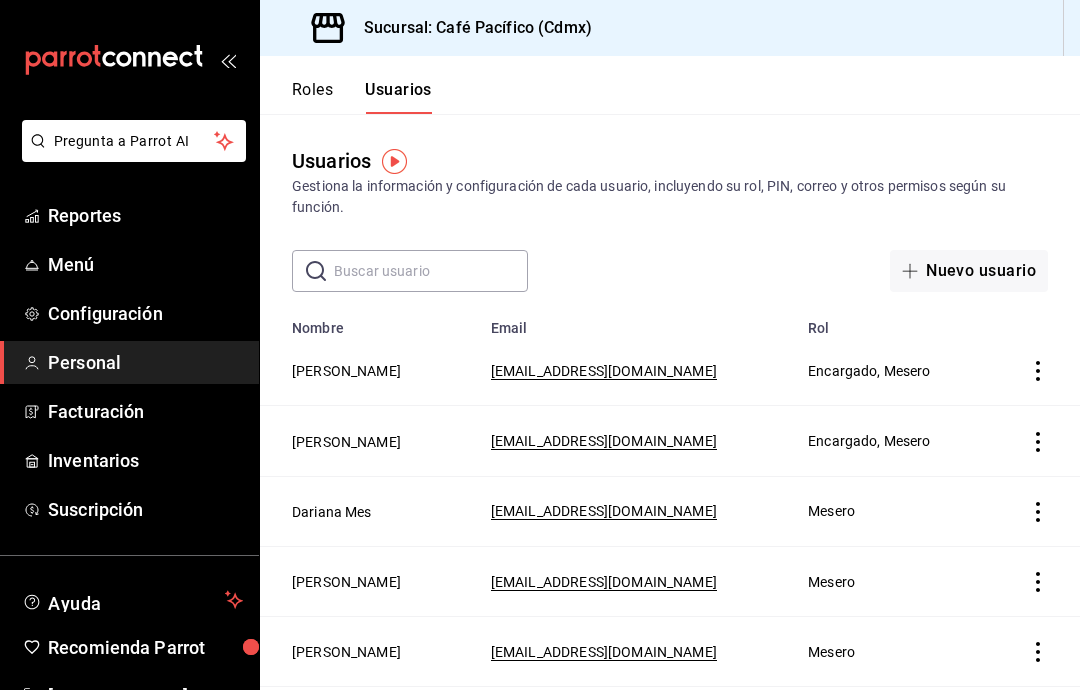 click on "Reportes" at bounding box center (129, 215) 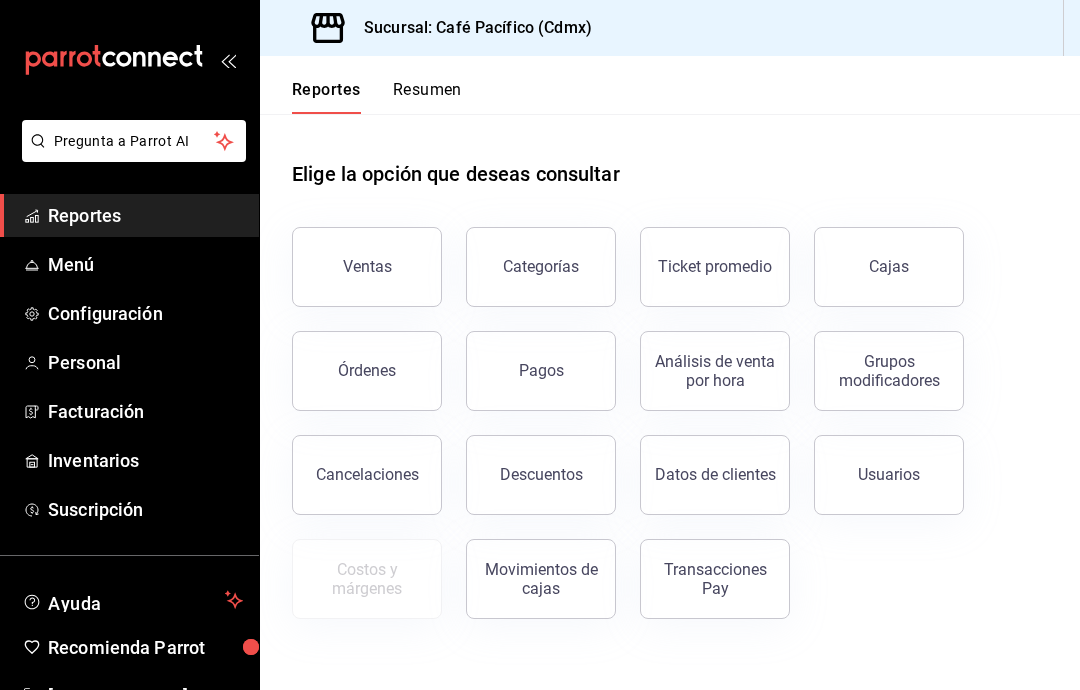 click on "Ventas" at bounding box center (367, 267) 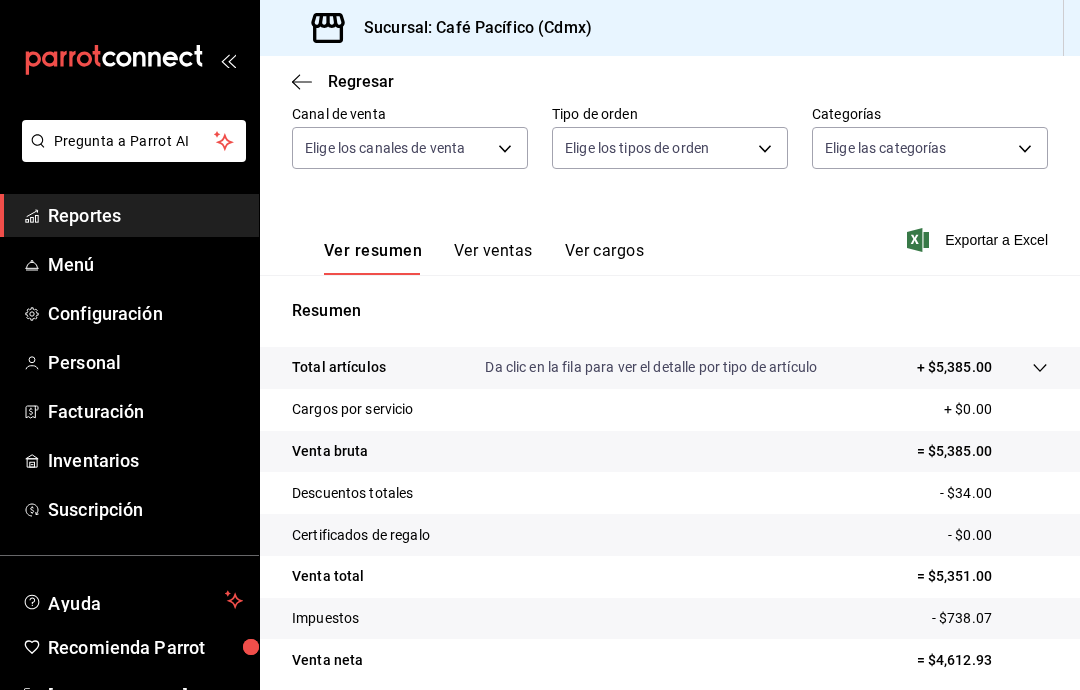 scroll, scrollTop: 188, scrollLeft: 0, axis: vertical 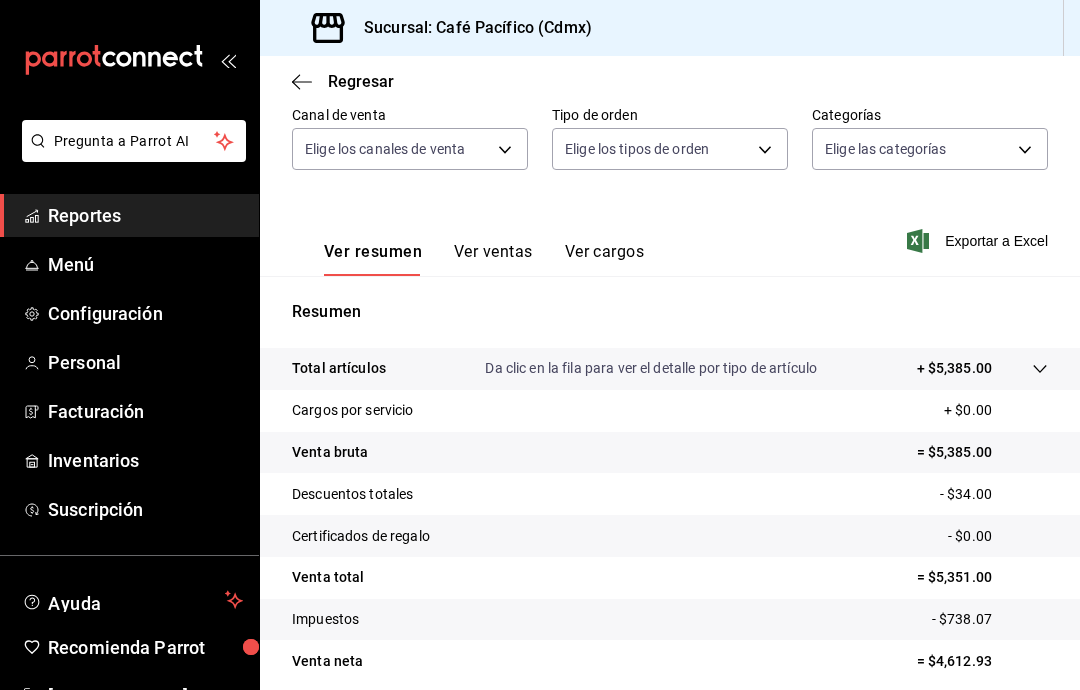 click on "Ver ventas" at bounding box center (493, 259) 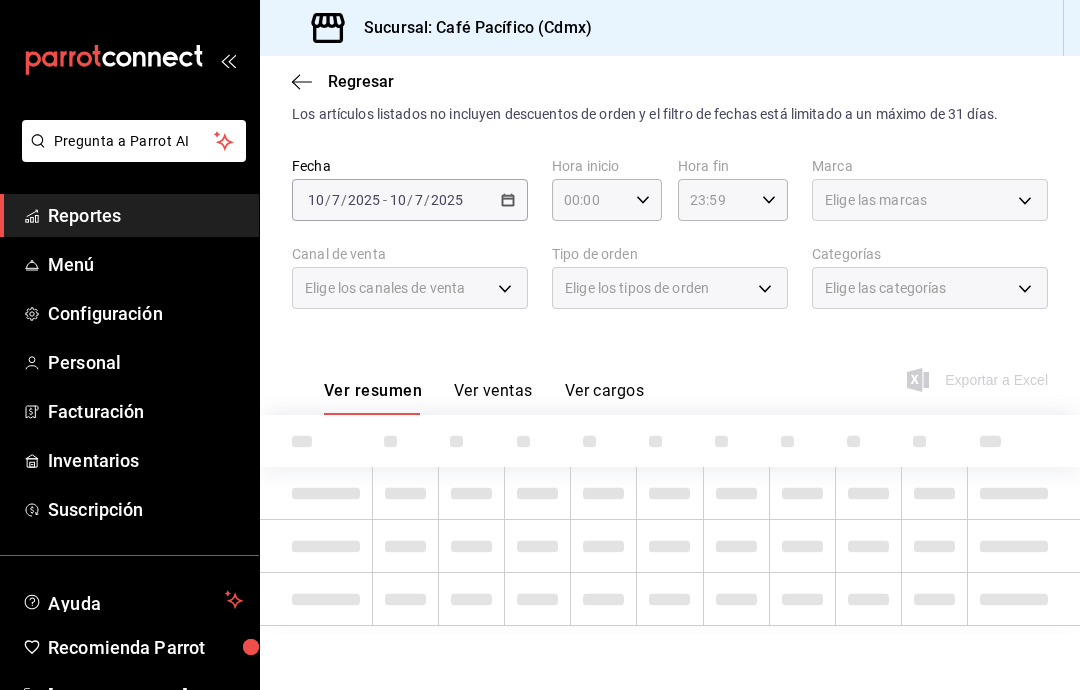 scroll, scrollTop: 0, scrollLeft: 0, axis: both 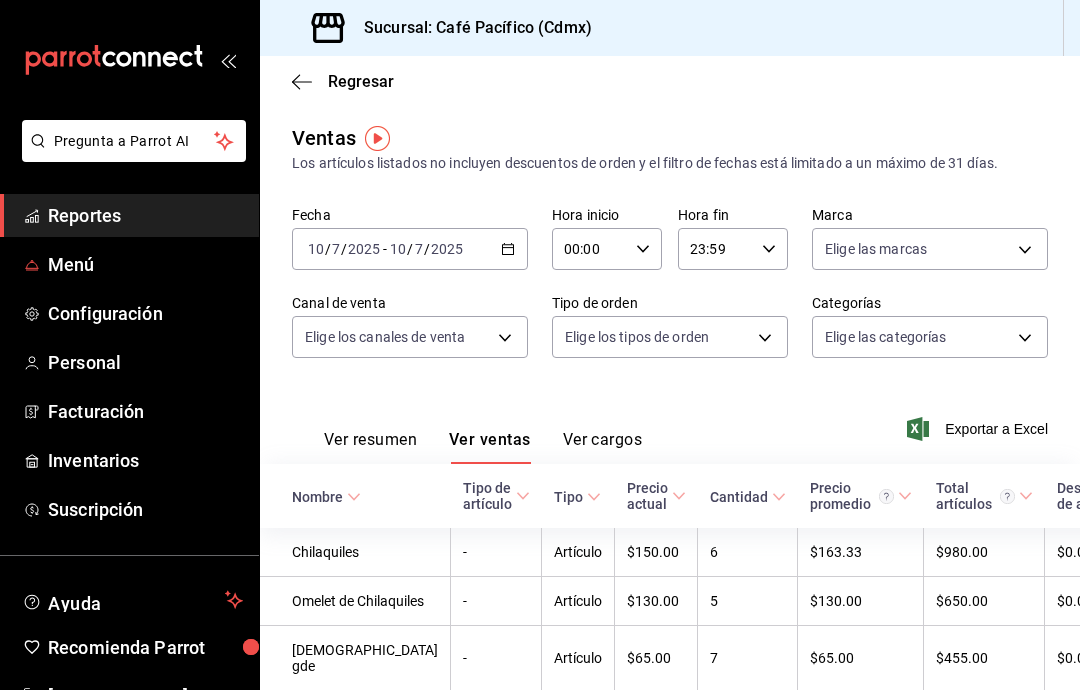 click on "Menú" at bounding box center (145, 264) 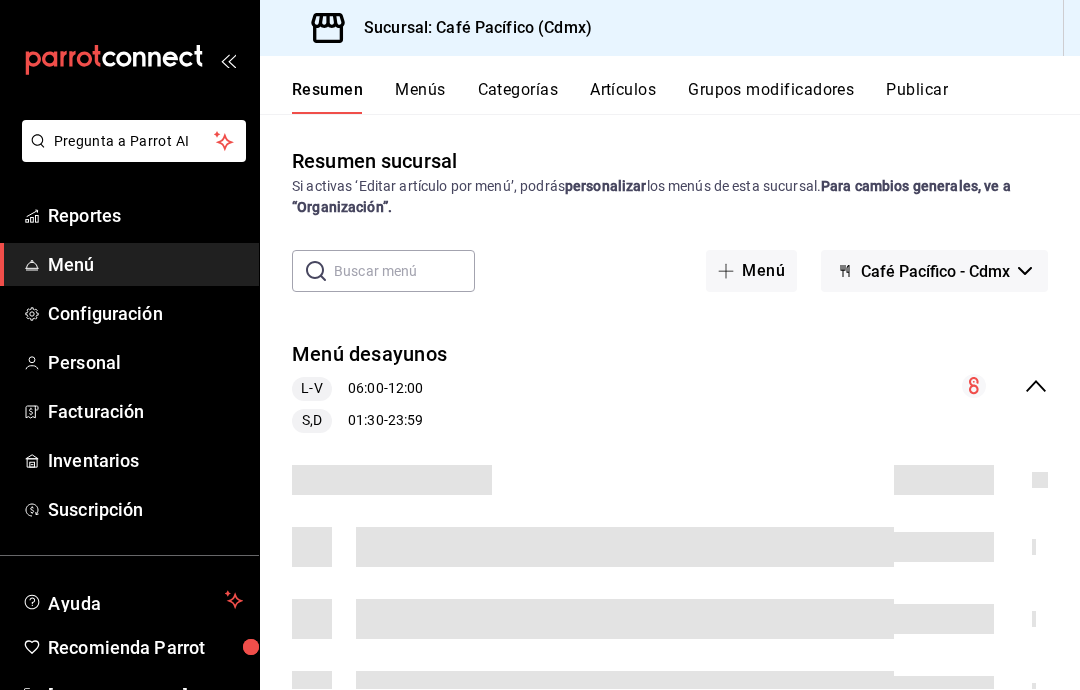 click on "Artículos" at bounding box center (623, 97) 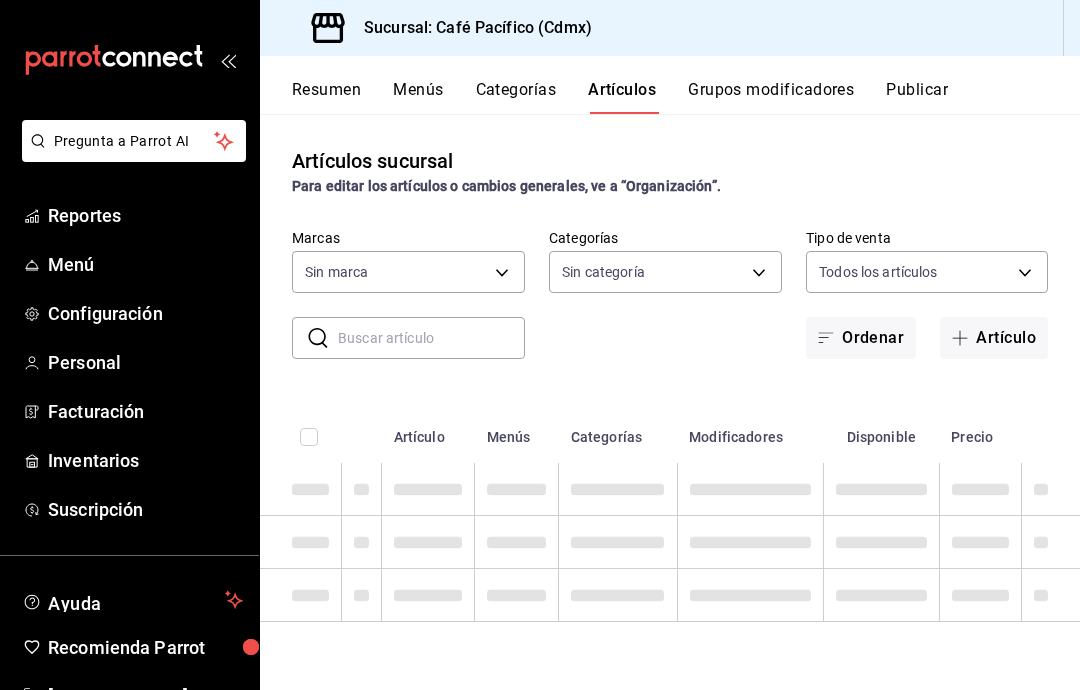 type on "2de98889-d07c-4a90-90dc-7b911a7d41c5" 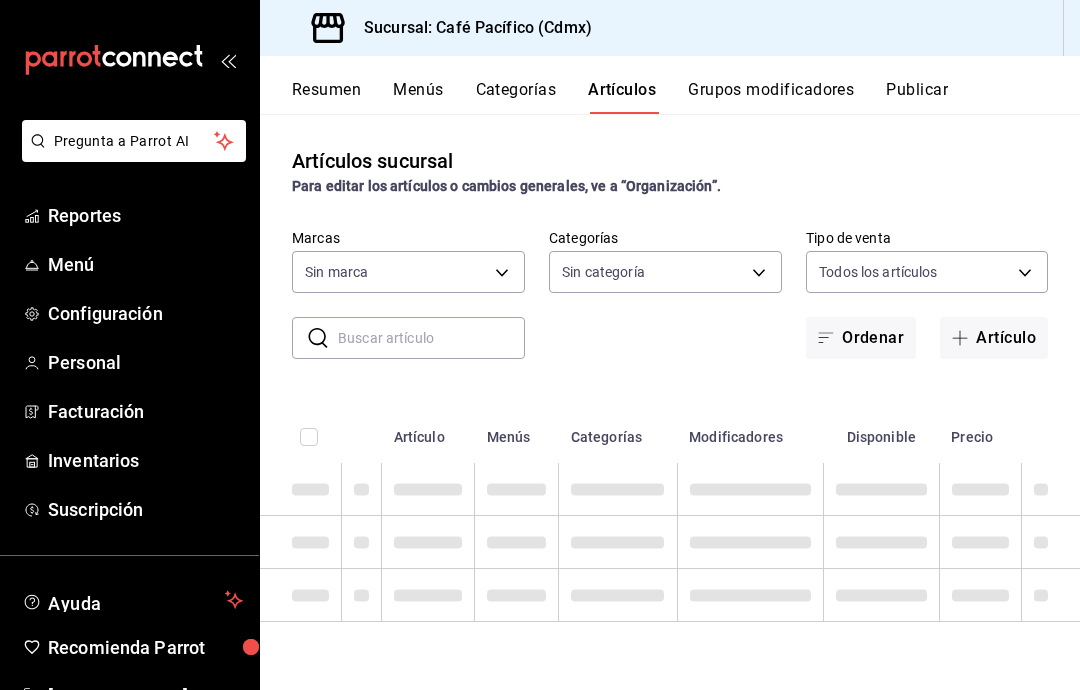 type on "39fc94e0-48be-4f7a-b4f6-0ce303a22cb4,0b59dae4-8c6f-45dd-8133-05a0cc33205b,e06847eb-c447-4c92-88f6-ea405efe2688,608dbfee-f064-496a-94c2-29d4503a0b74,71f9b27b-78c8-44fd-a4c7-95ea6e22f4af,97013c65-47e2-491a-b45f-598a5241a95b,8c1772f7-5578-471d-9bfd-bed6e1702b04,8a1ae067-0f6f-4bc5-a9cf-7e121618b6ca,5a40c92f-c9f3-44df-a9d7-f0f0f1011a1f,ead257b1-462f-4f03-bd09-4d9ba1e3c749,c4260324-4ed4-4dd2-bb9e-1cca7aa2ce8b,729310f6-77f0-4a7b-b675-b98c0dfc156b" 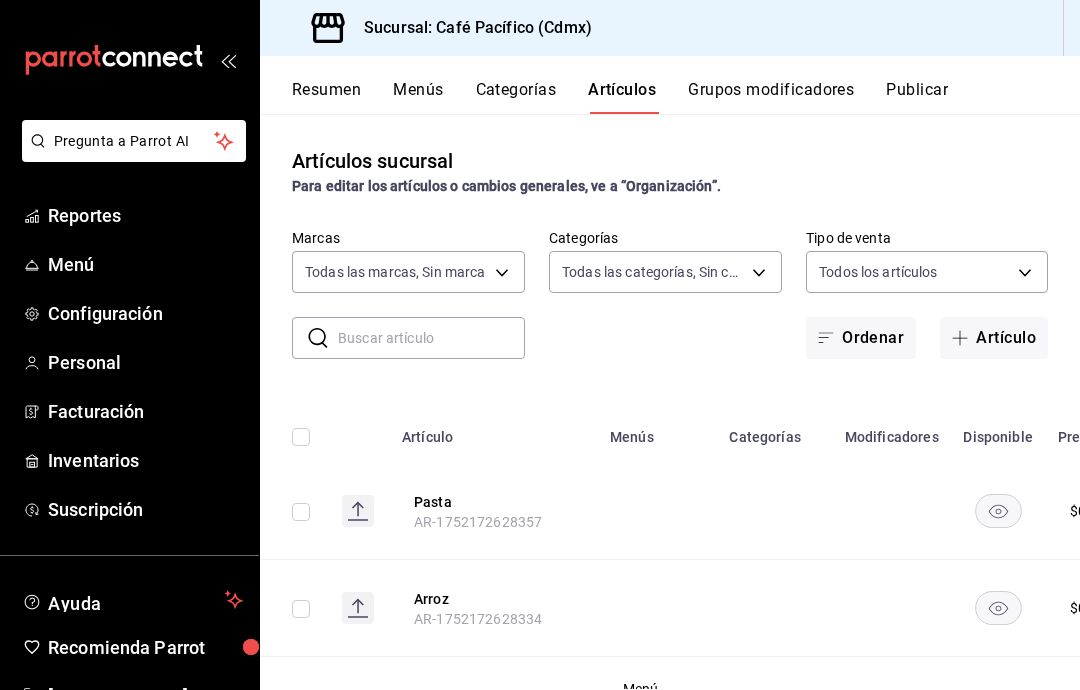 click on "Categorías" at bounding box center (516, 97) 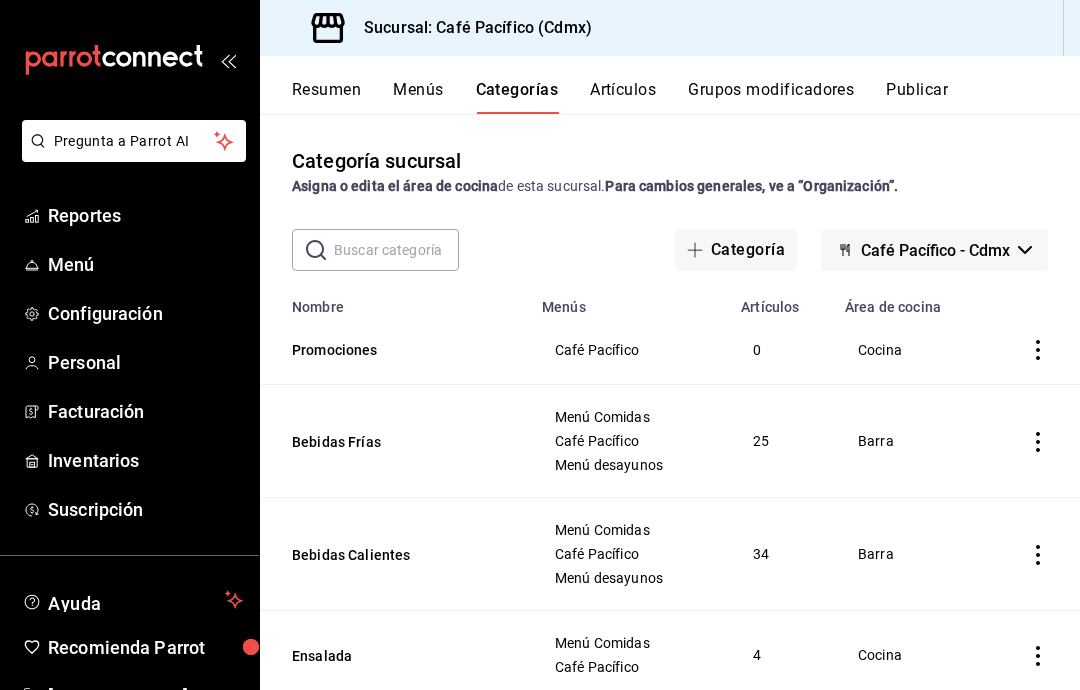 click on "Grupos modificadores" at bounding box center [771, 97] 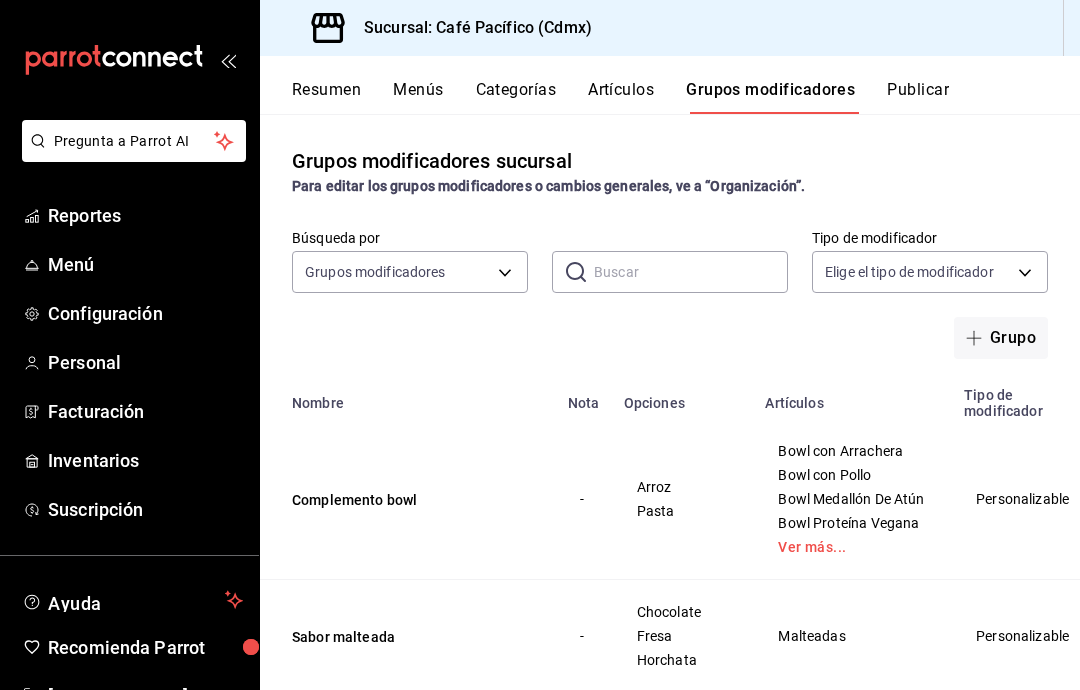 click on "Artículos" at bounding box center (621, 97) 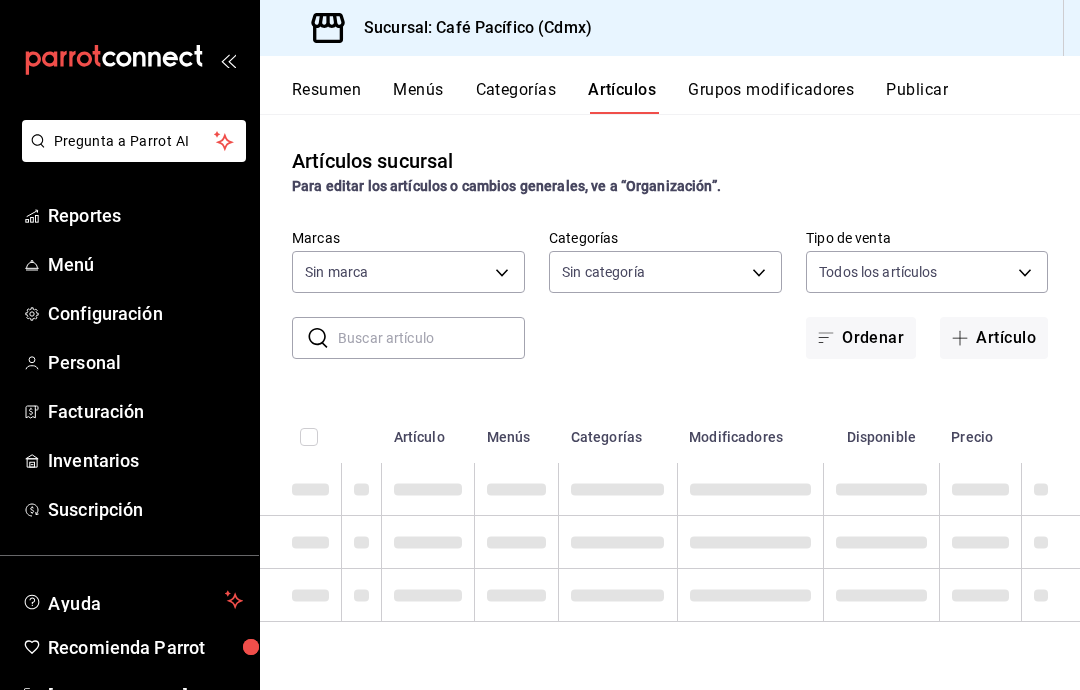 click on "Categorías" at bounding box center [516, 97] 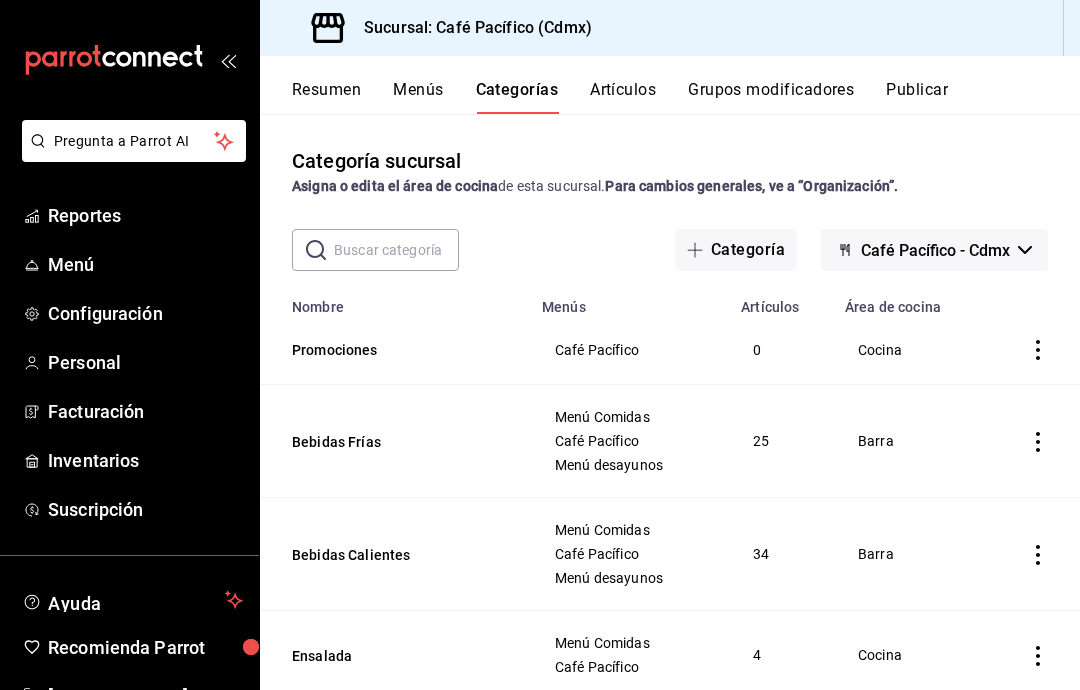 click at bounding box center [396, 250] 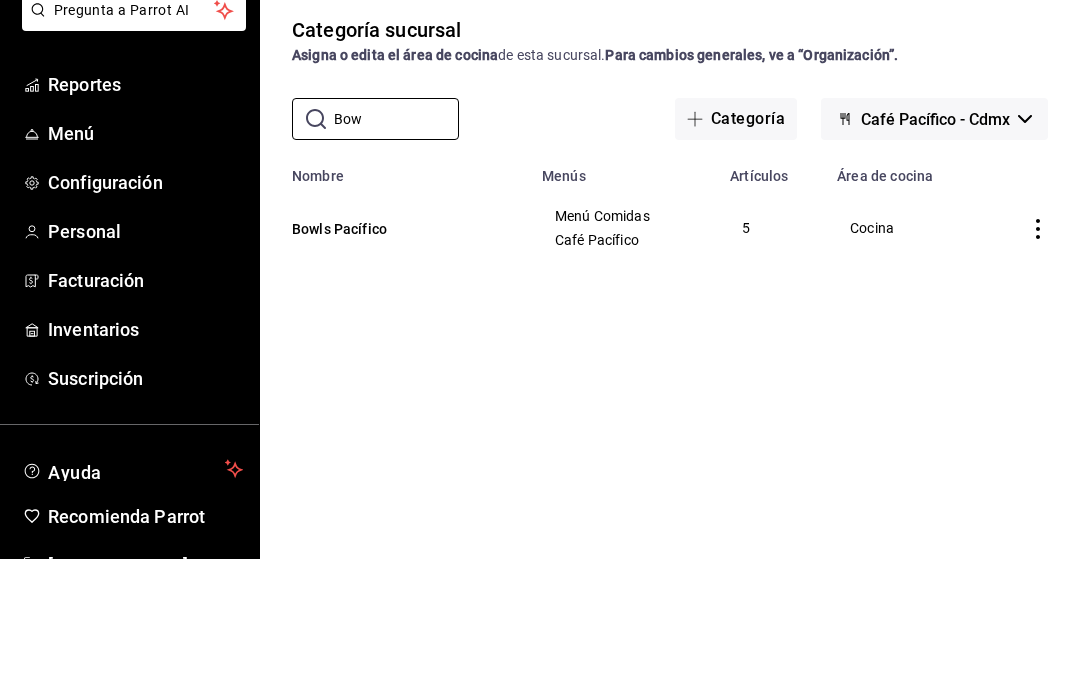 scroll, scrollTop: 80, scrollLeft: 0, axis: vertical 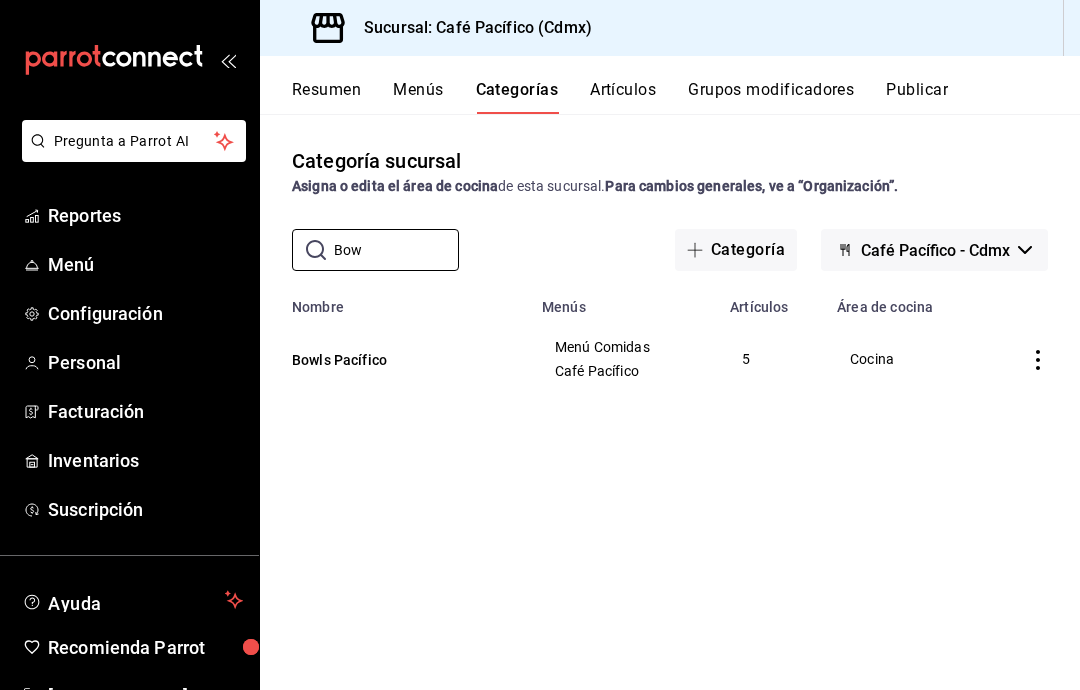 type on "Bow" 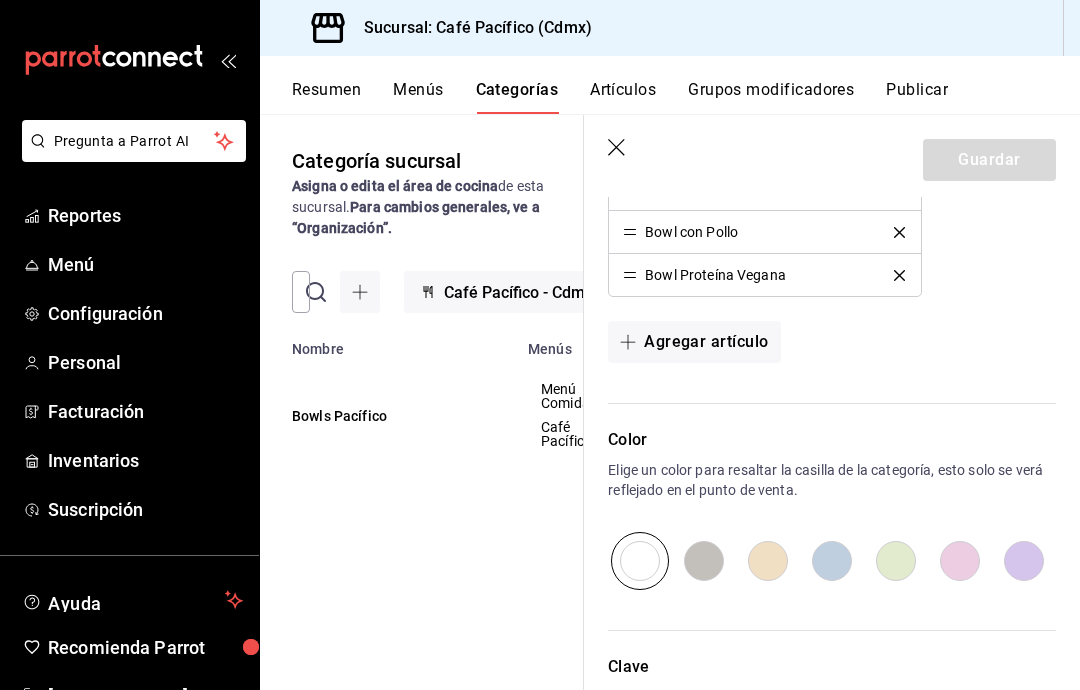 scroll, scrollTop: 775, scrollLeft: 0, axis: vertical 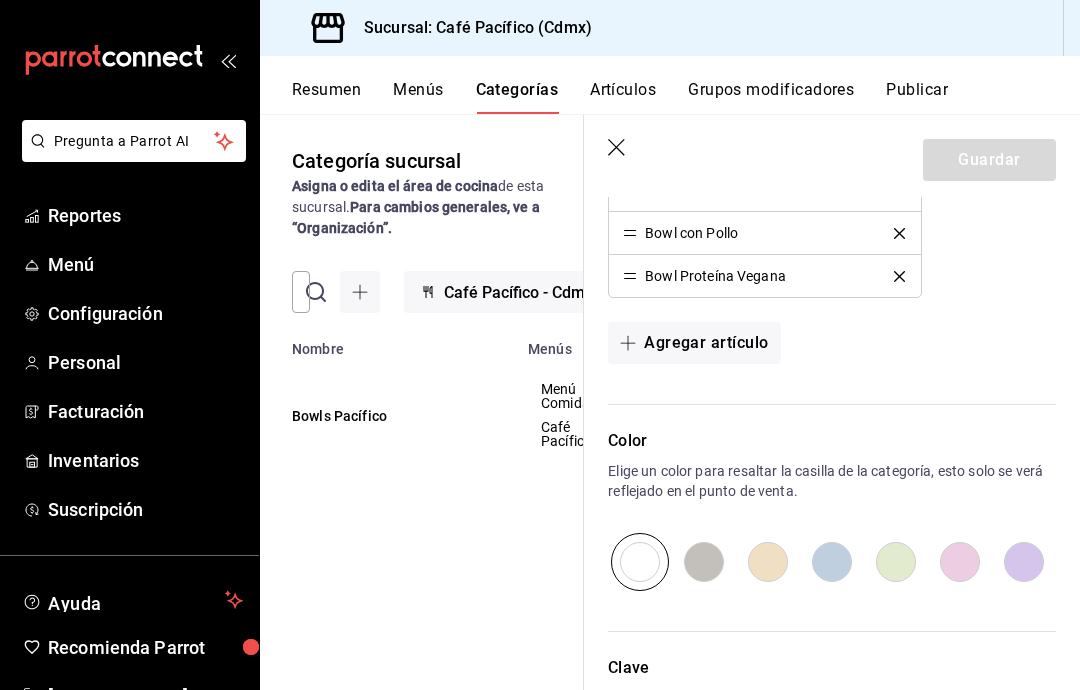 click 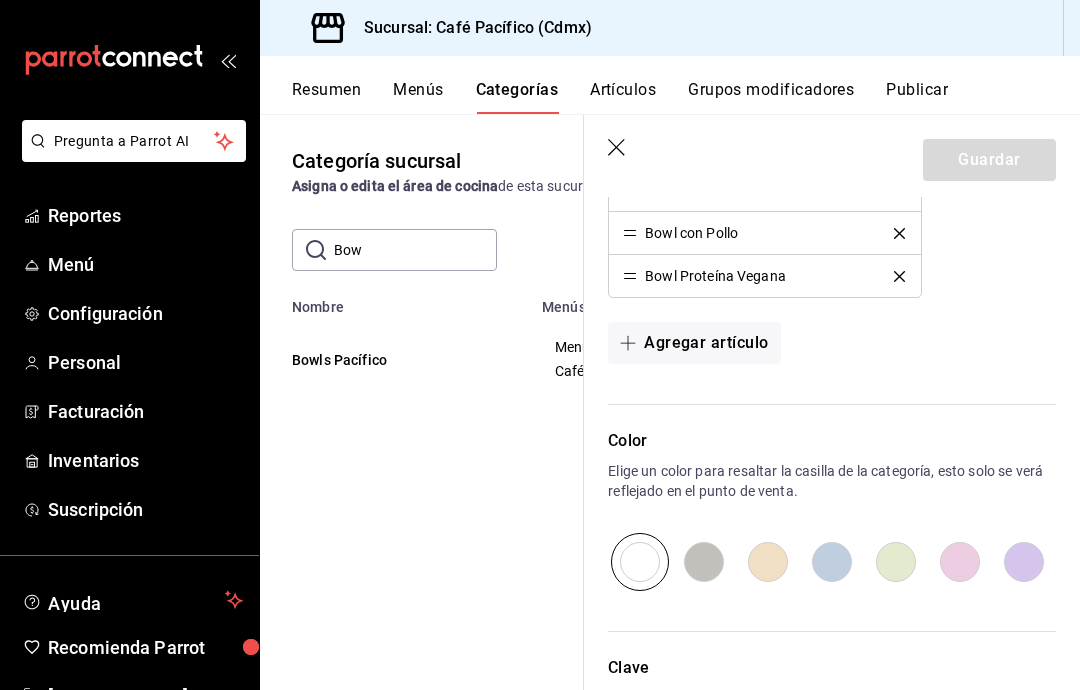 scroll, scrollTop: 0, scrollLeft: 0, axis: both 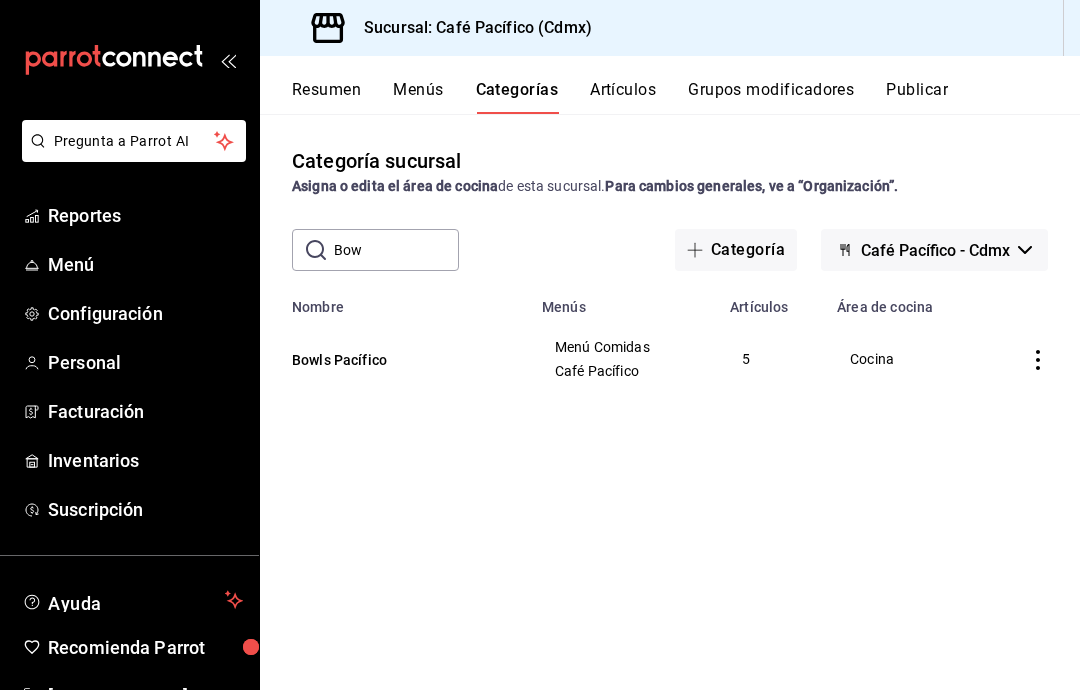 click on "Reportes" at bounding box center (145, 215) 